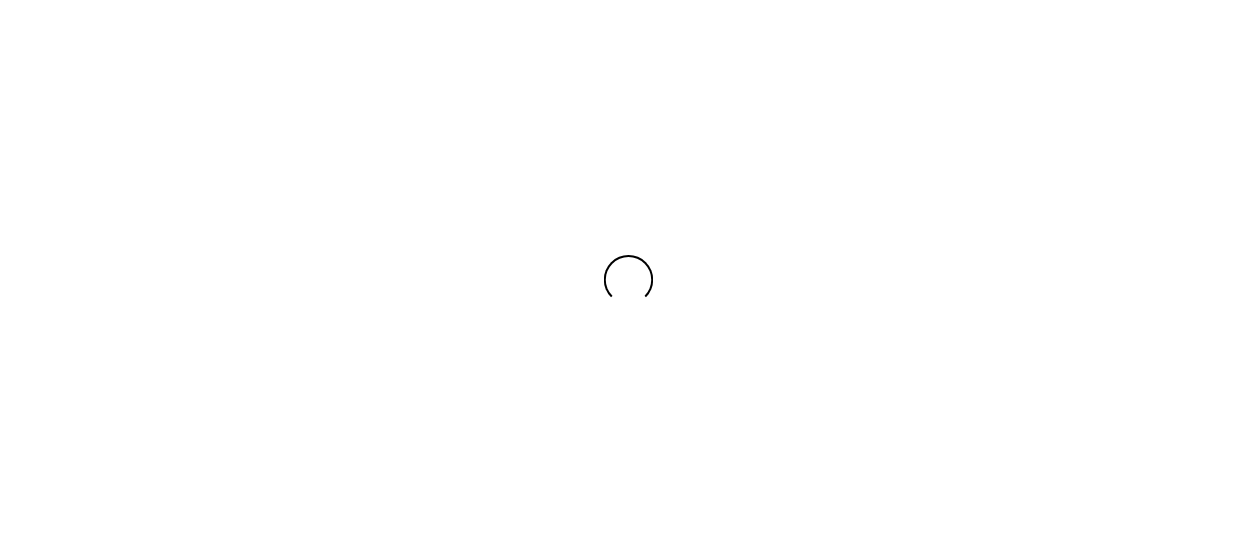 scroll, scrollTop: 0, scrollLeft: 0, axis: both 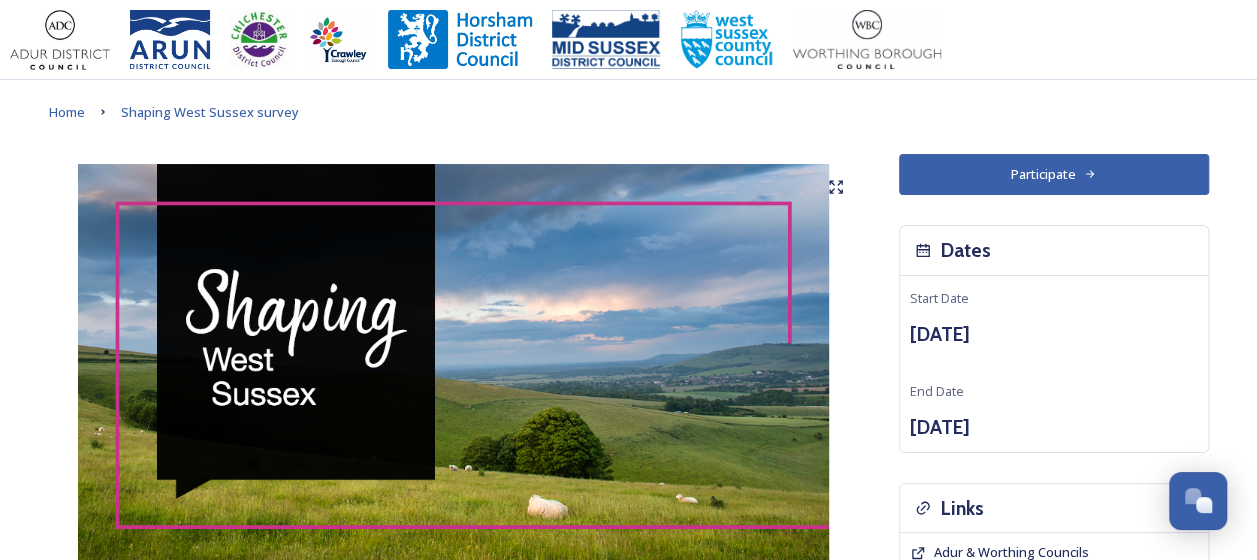 click on "Participate" at bounding box center (1054, 174) 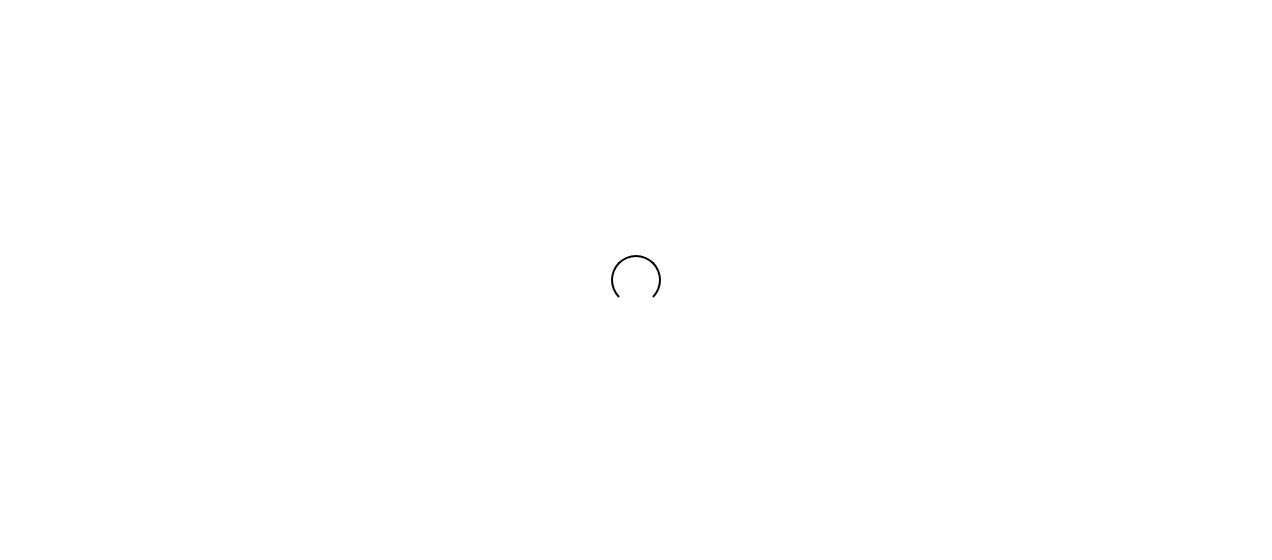 scroll, scrollTop: 0, scrollLeft: 0, axis: both 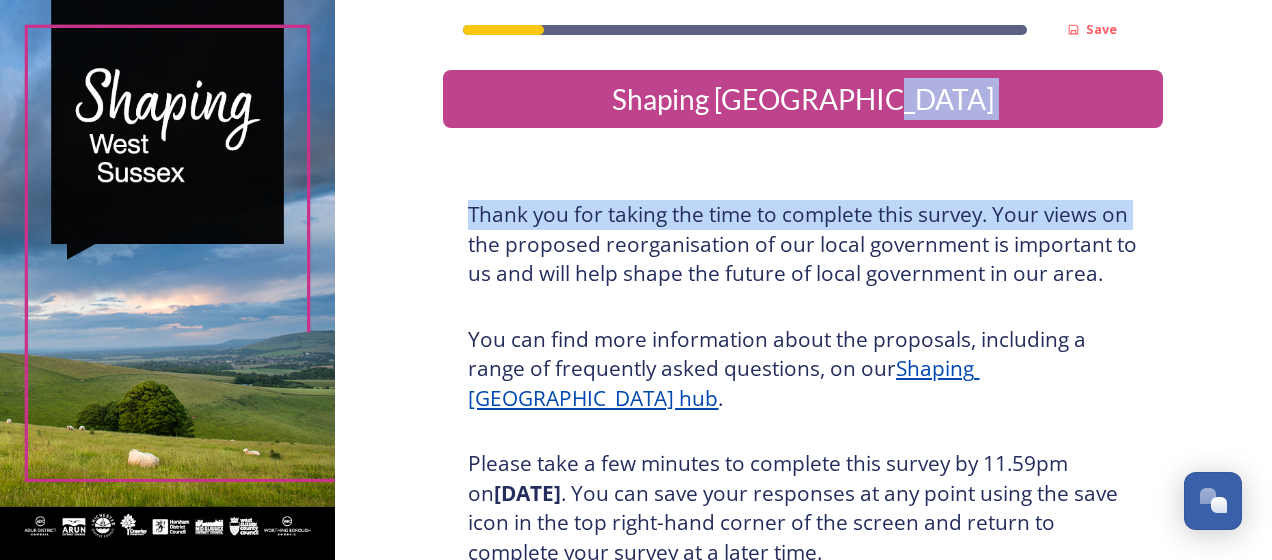 drag, startPoint x: 1254, startPoint y: 78, endPoint x: 1275, endPoint y: 173, distance: 97.29337 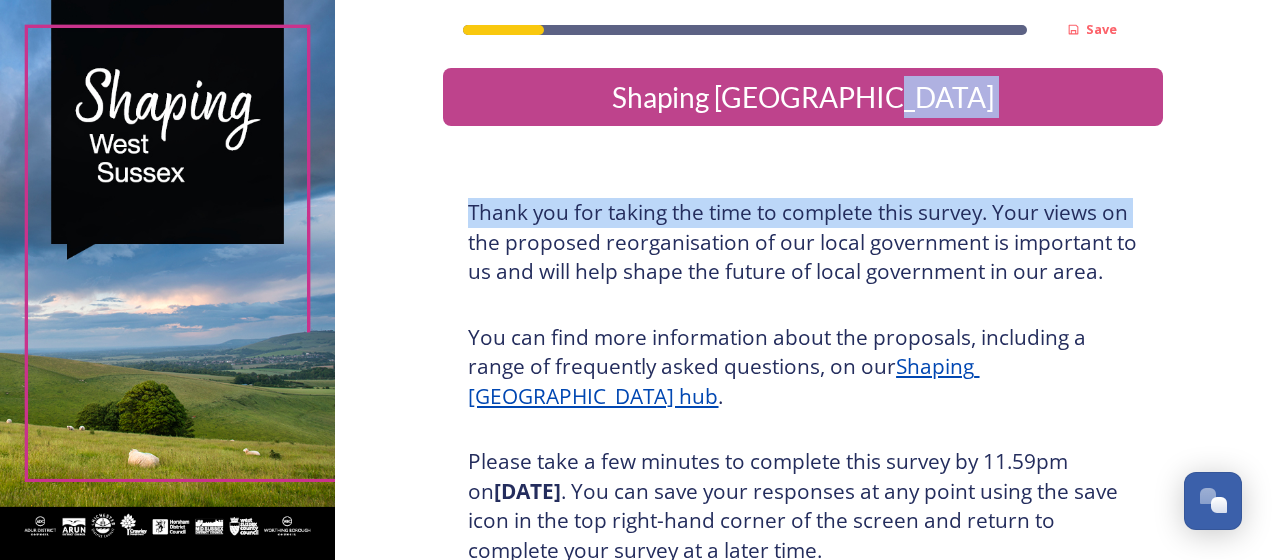 scroll, scrollTop: 400, scrollLeft: 0, axis: vertical 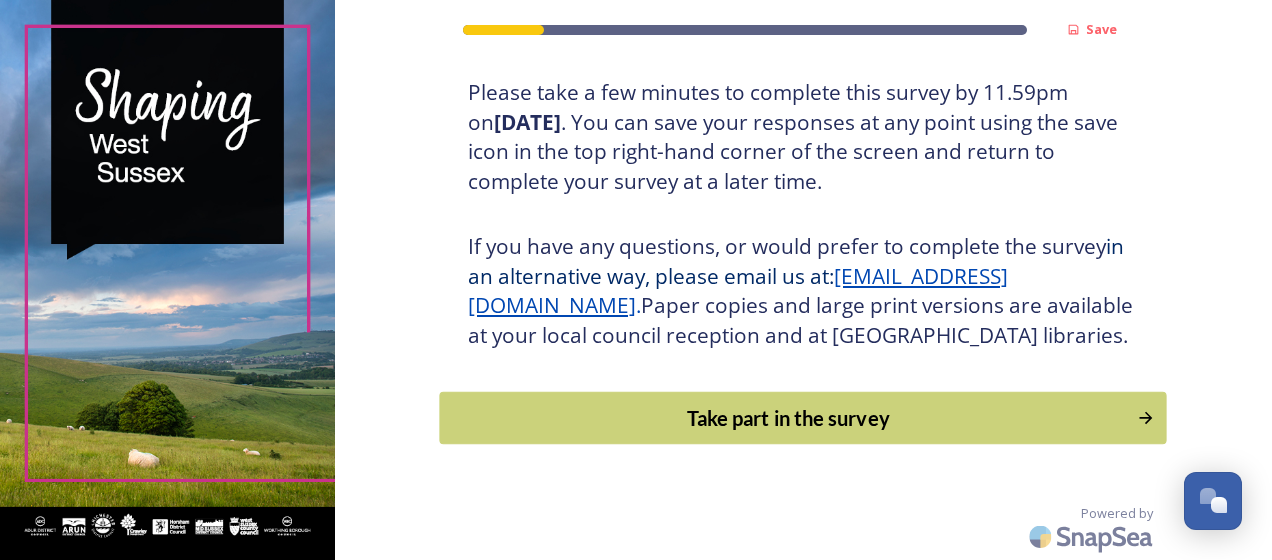 click on "Take part in the survey" at bounding box center [789, 418] 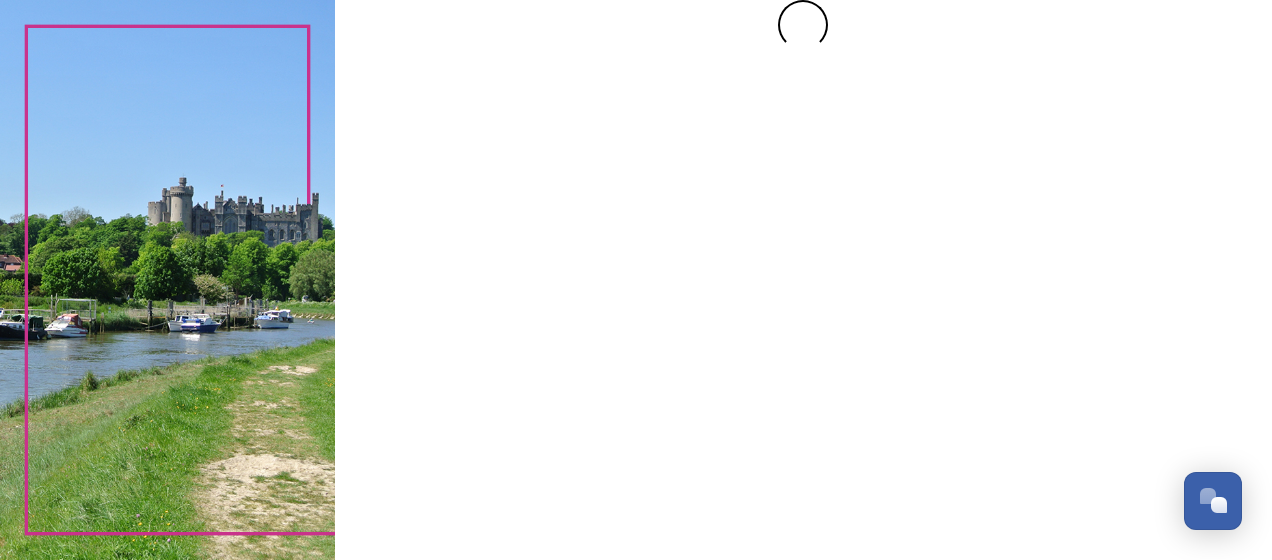 scroll, scrollTop: 0, scrollLeft: 0, axis: both 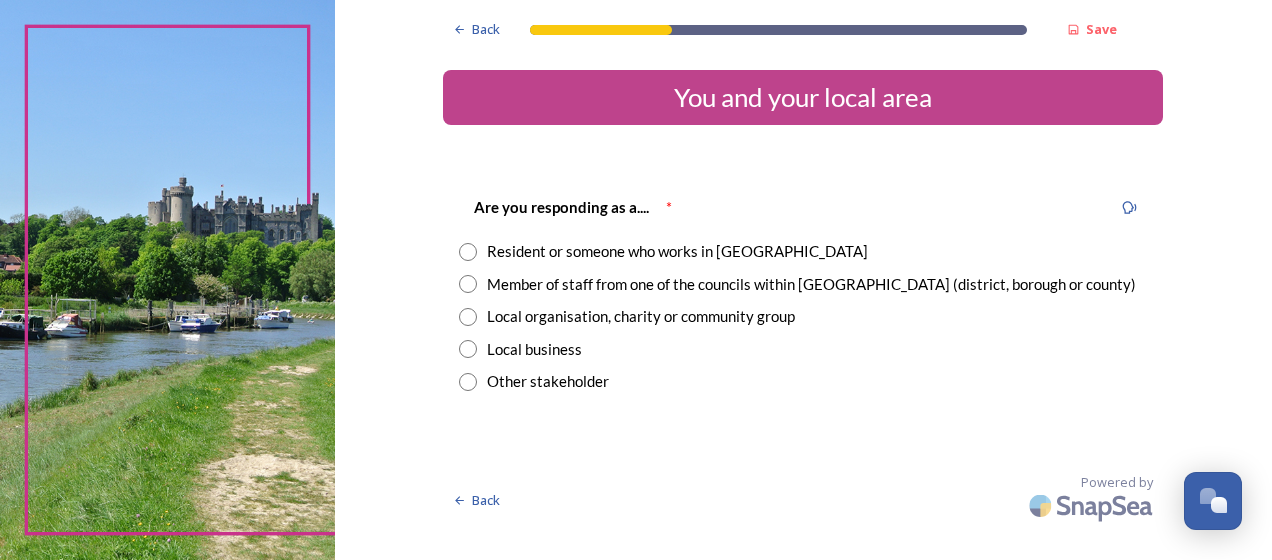 click on "Resident or someone who works in [GEOGRAPHIC_DATA]" at bounding box center [677, 251] 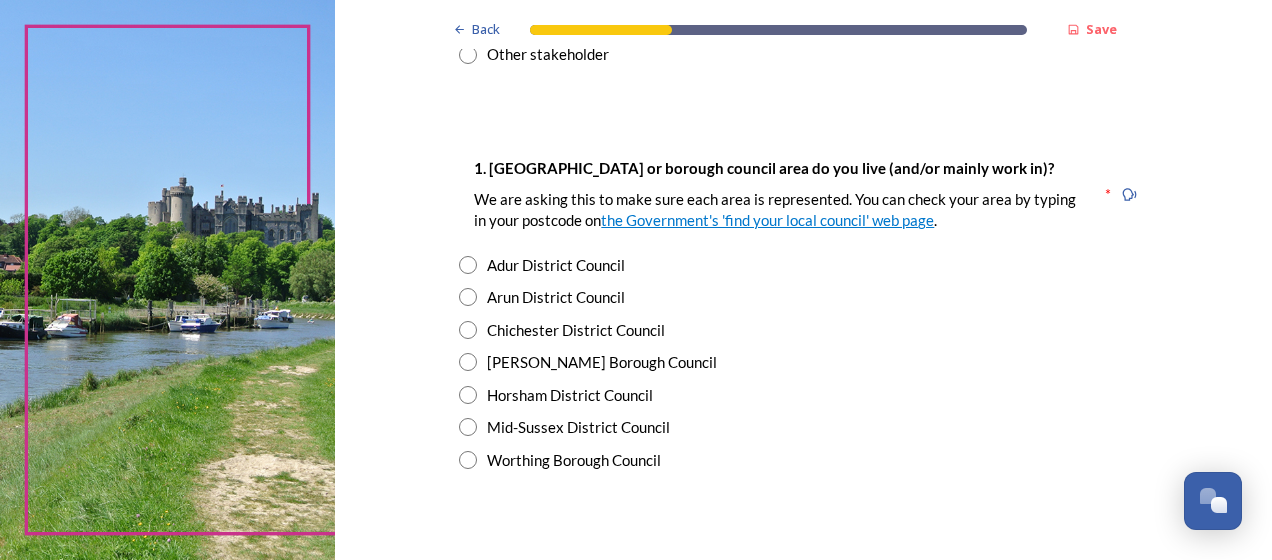 scroll, scrollTop: 357, scrollLeft: 0, axis: vertical 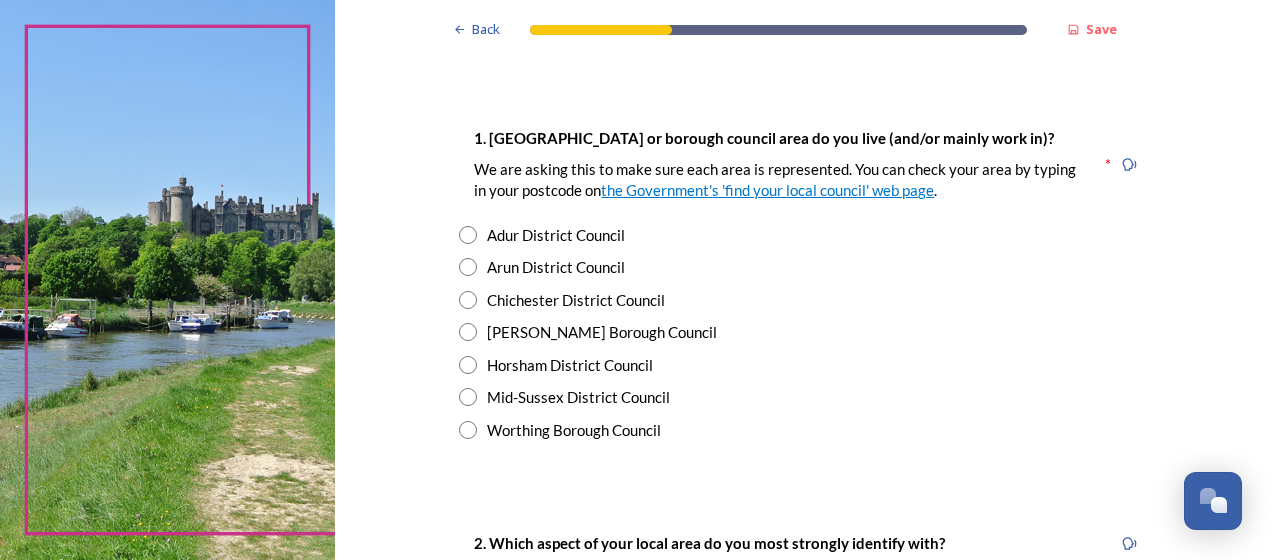 click on "Adur District Council" at bounding box center [556, 235] 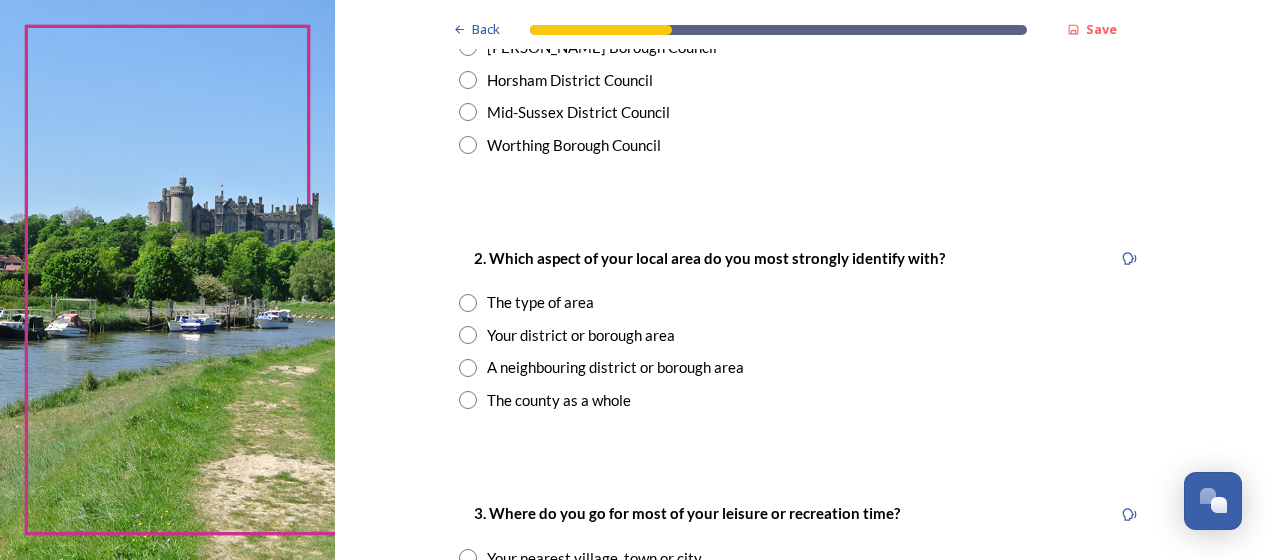 scroll, scrollTop: 644, scrollLeft: 0, axis: vertical 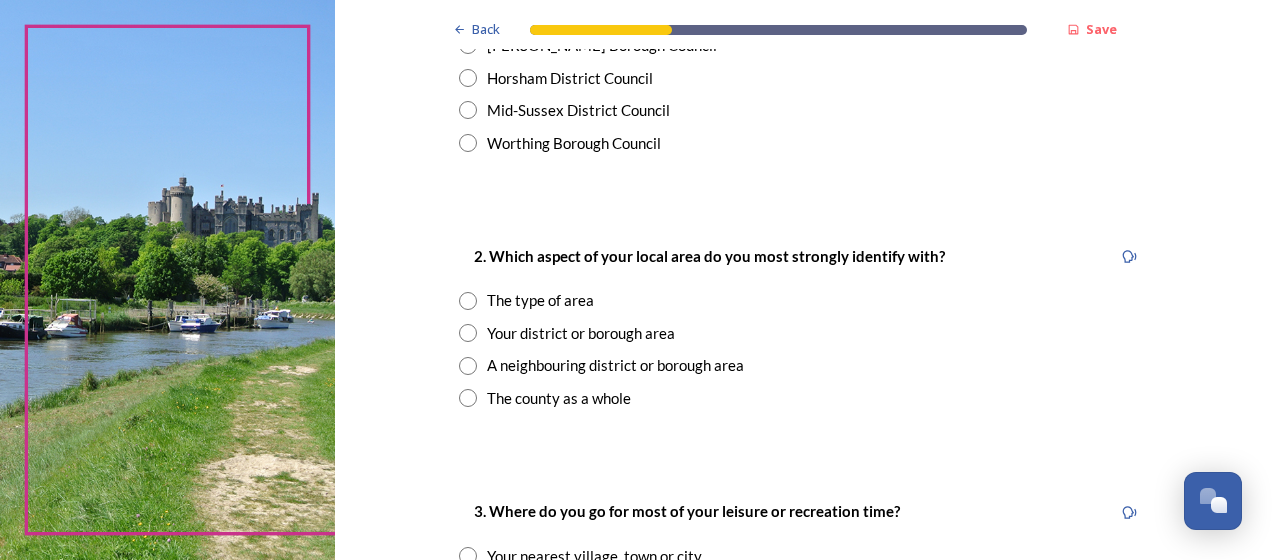 click on "The type of area" at bounding box center [540, 300] 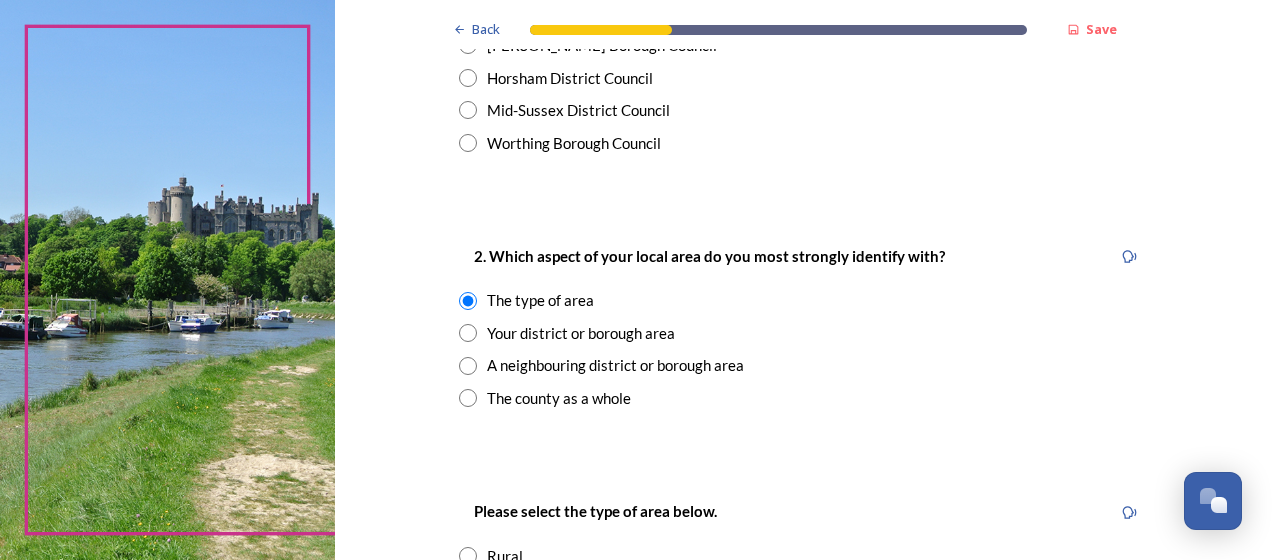 click on "Your district or borough area" at bounding box center (581, 333) 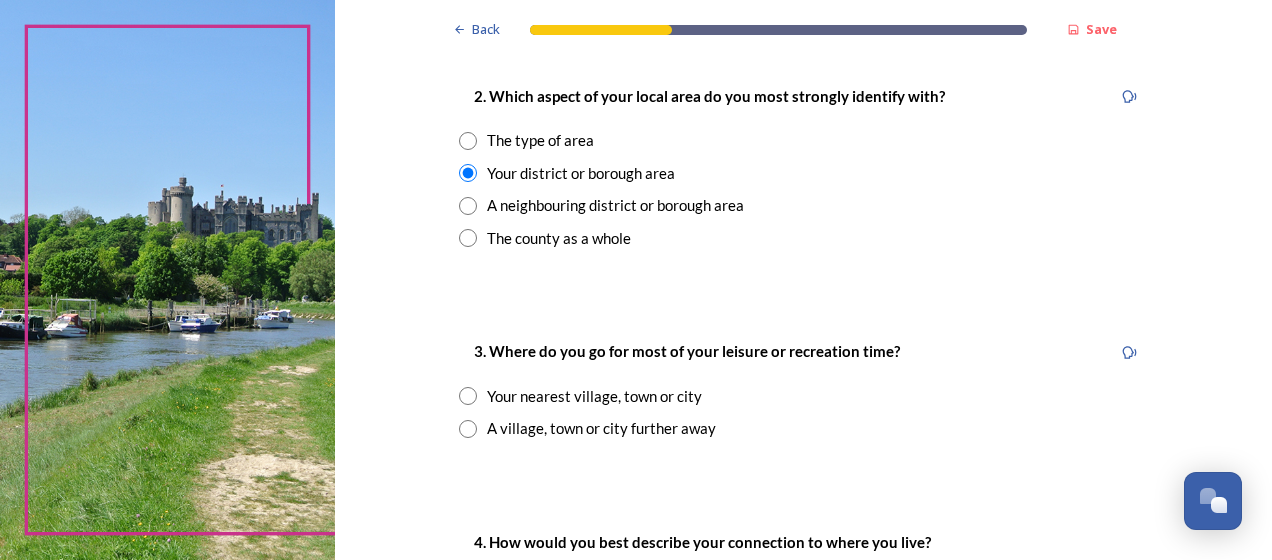scroll, scrollTop: 806, scrollLeft: 0, axis: vertical 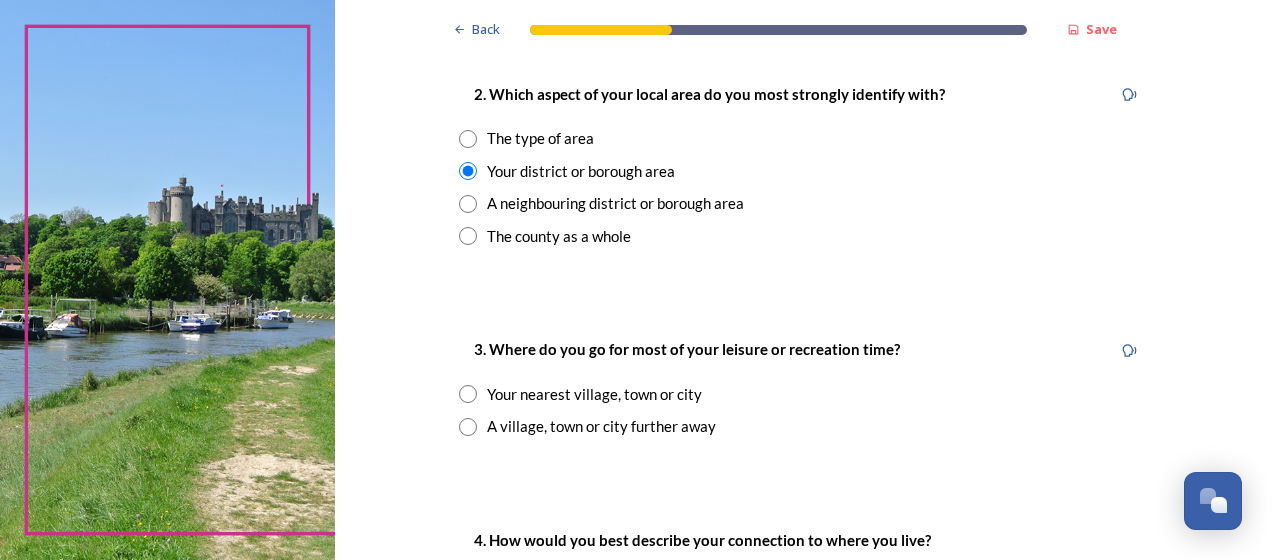 click on "Your nearest village, town or city" at bounding box center (594, 394) 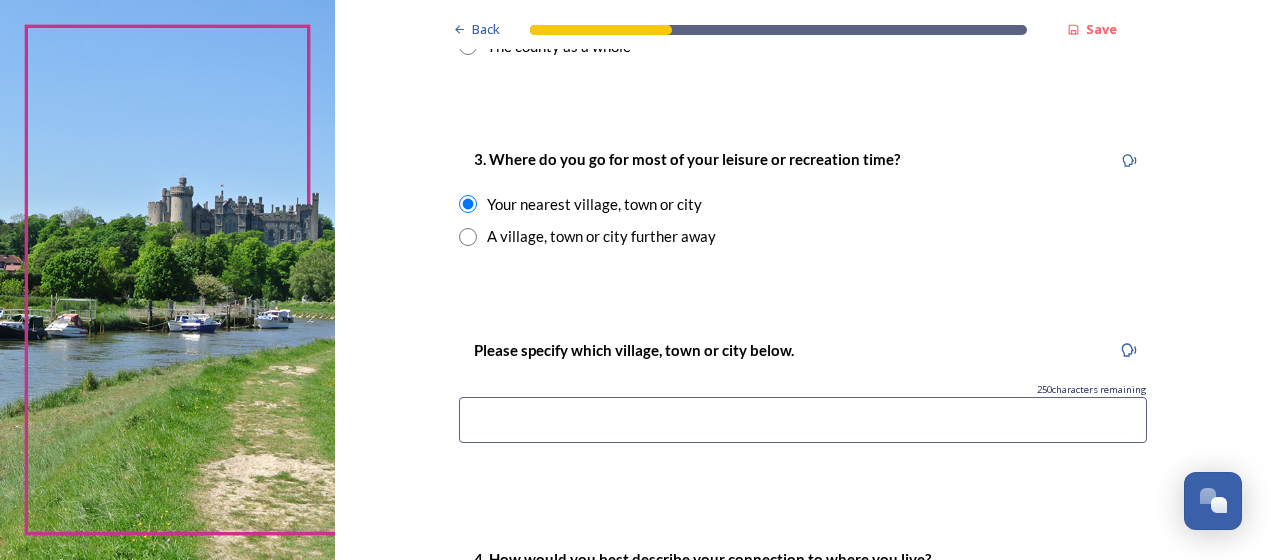 scroll, scrollTop: 1003, scrollLeft: 0, axis: vertical 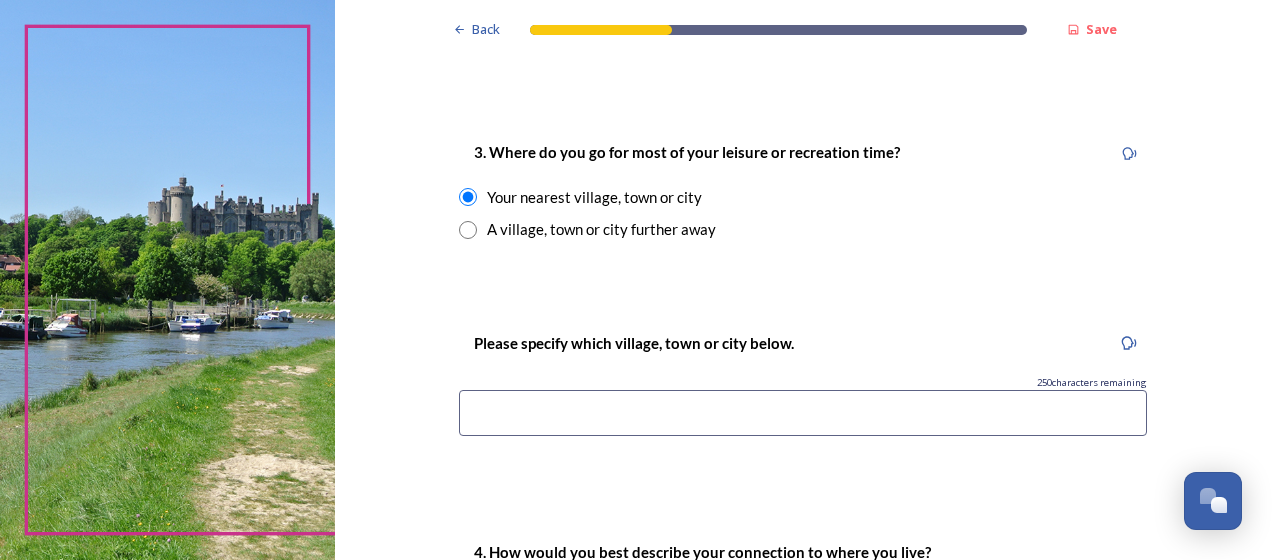 click at bounding box center (803, 413) 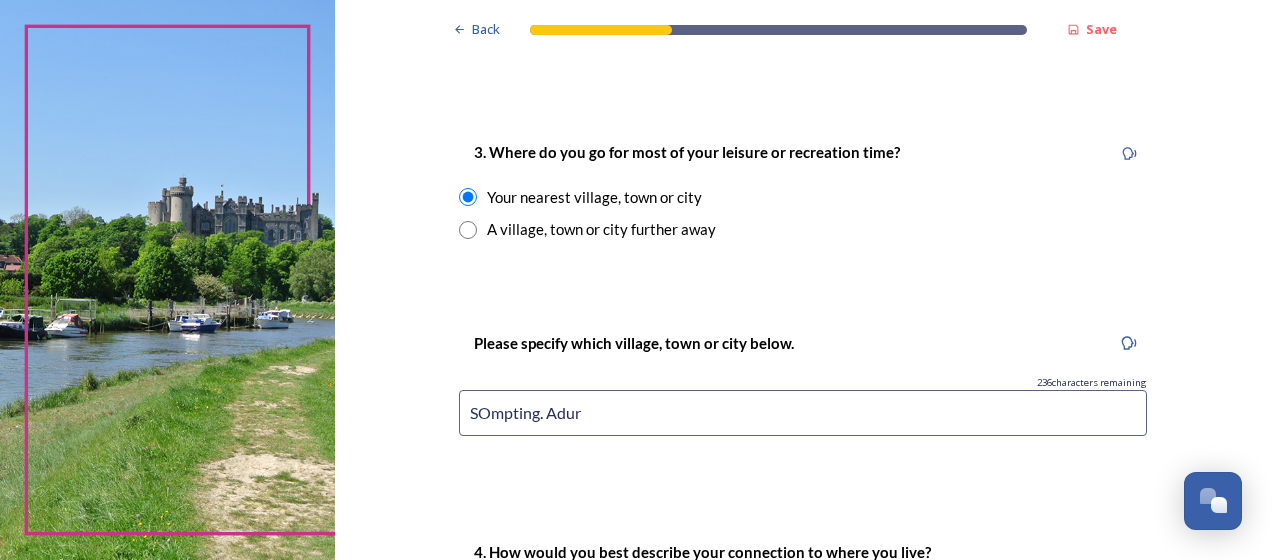 click on "SOmpting. Adur" at bounding box center (803, 413) 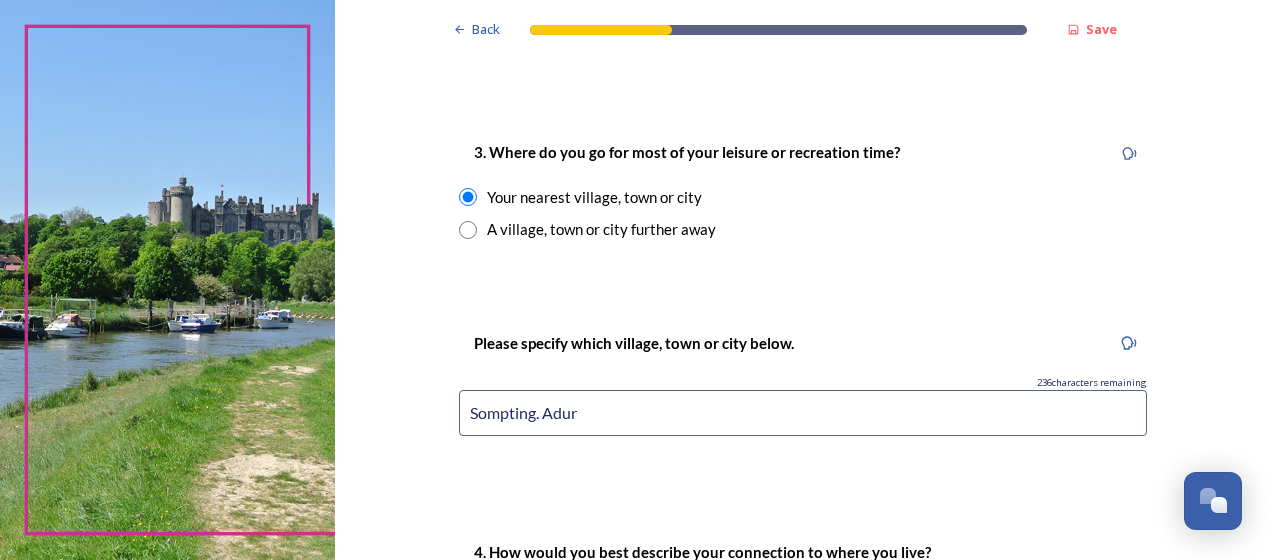 click on "Sompting. Adur" at bounding box center (803, 413) 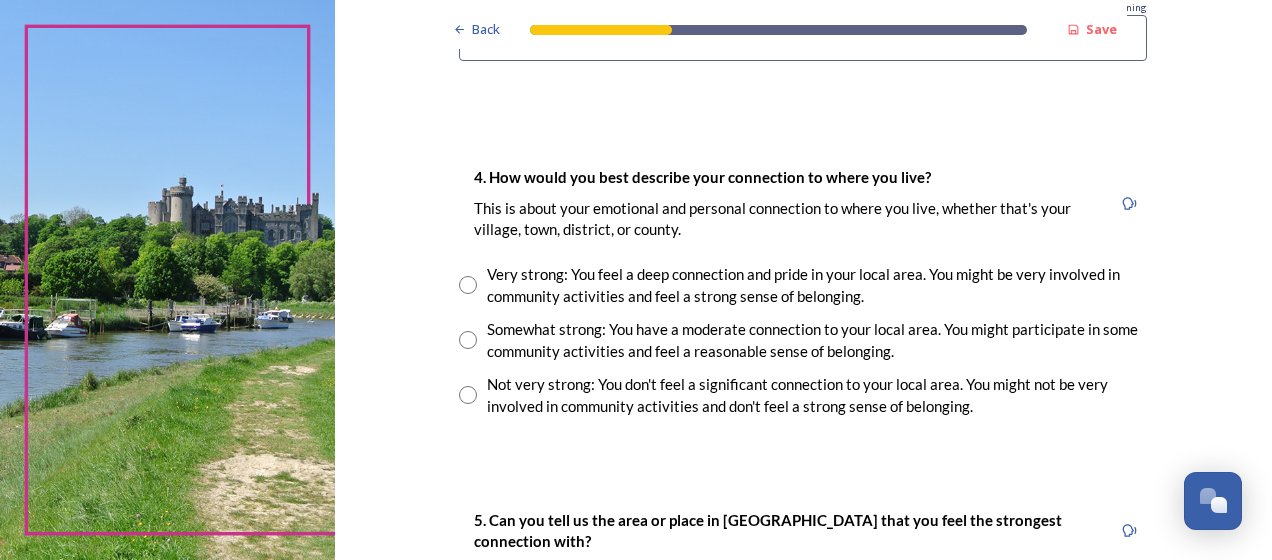 scroll, scrollTop: 1385, scrollLeft: 0, axis: vertical 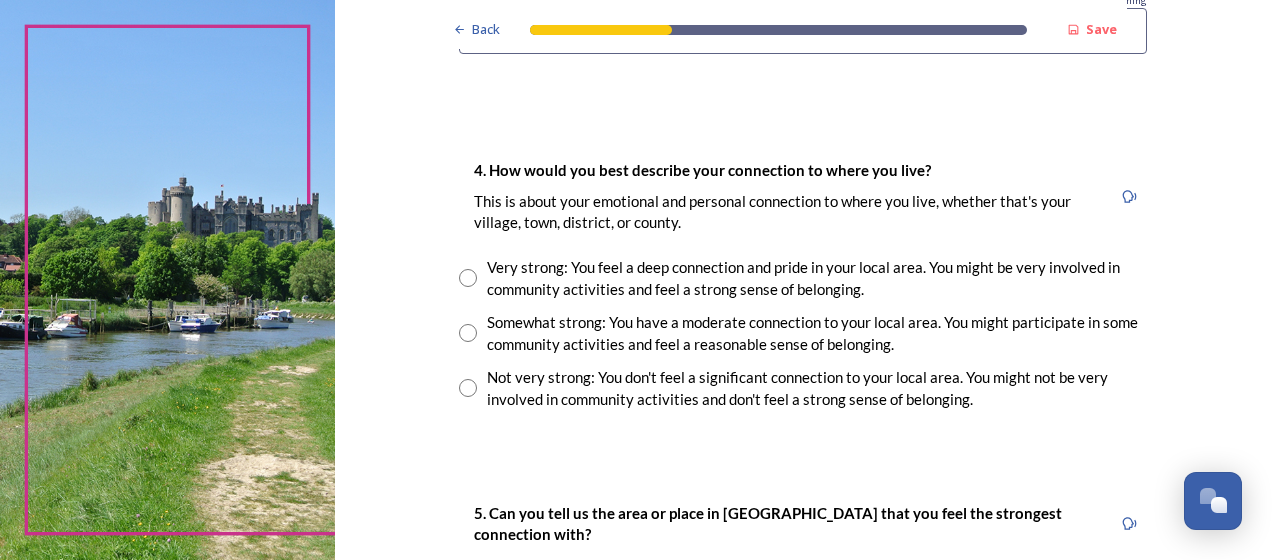 type on "Sompting. Lancing" 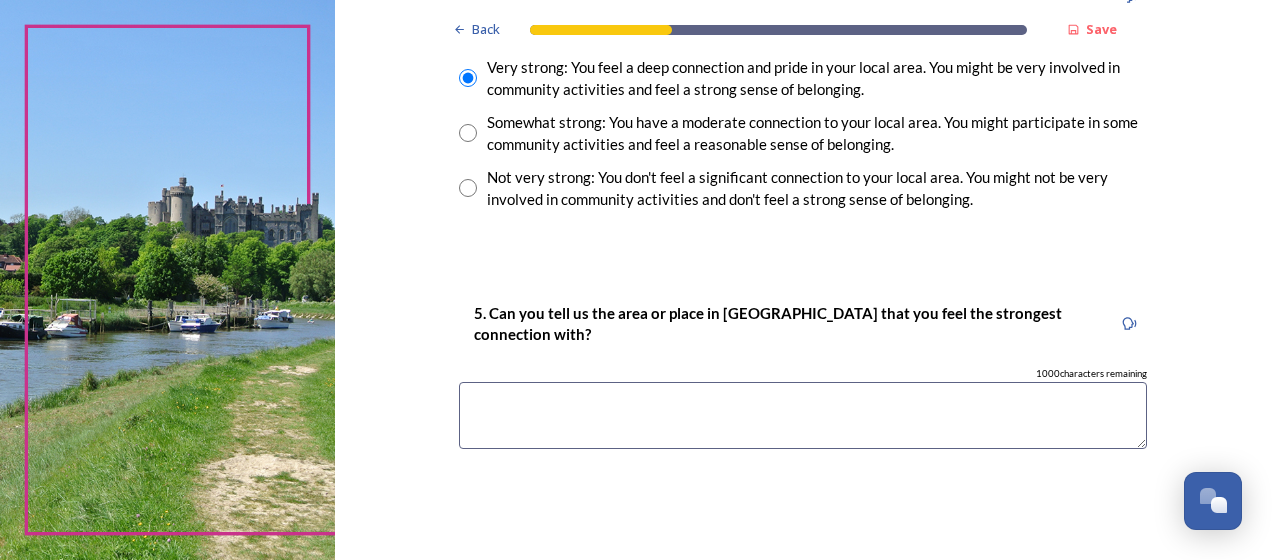 scroll, scrollTop: 1592, scrollLeft: 0, axis: vertical 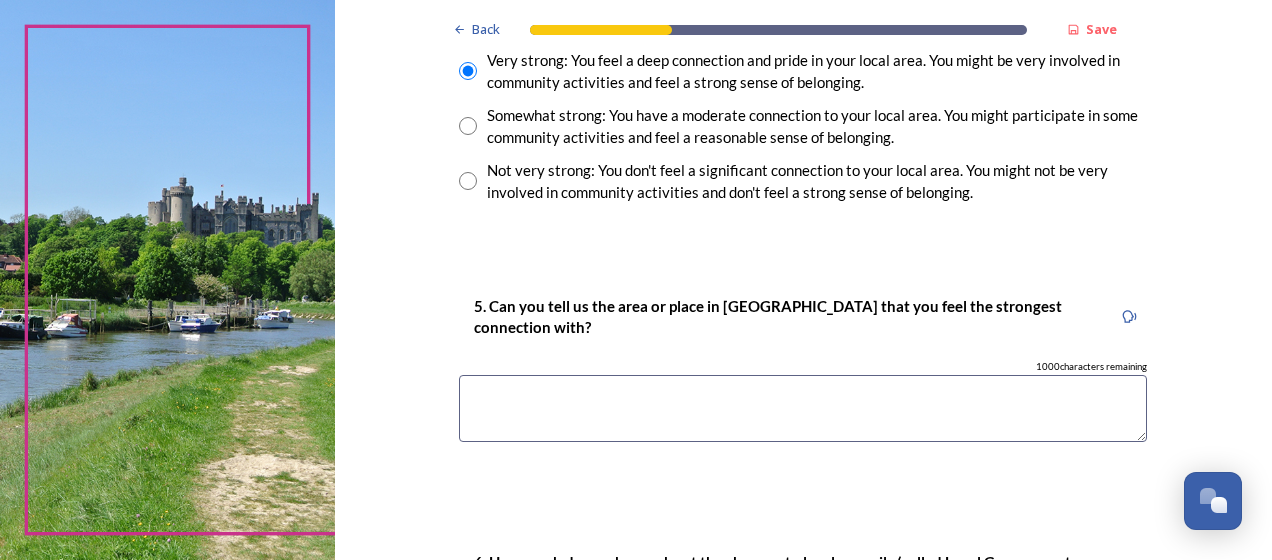 click at bounding box center [803, 408] 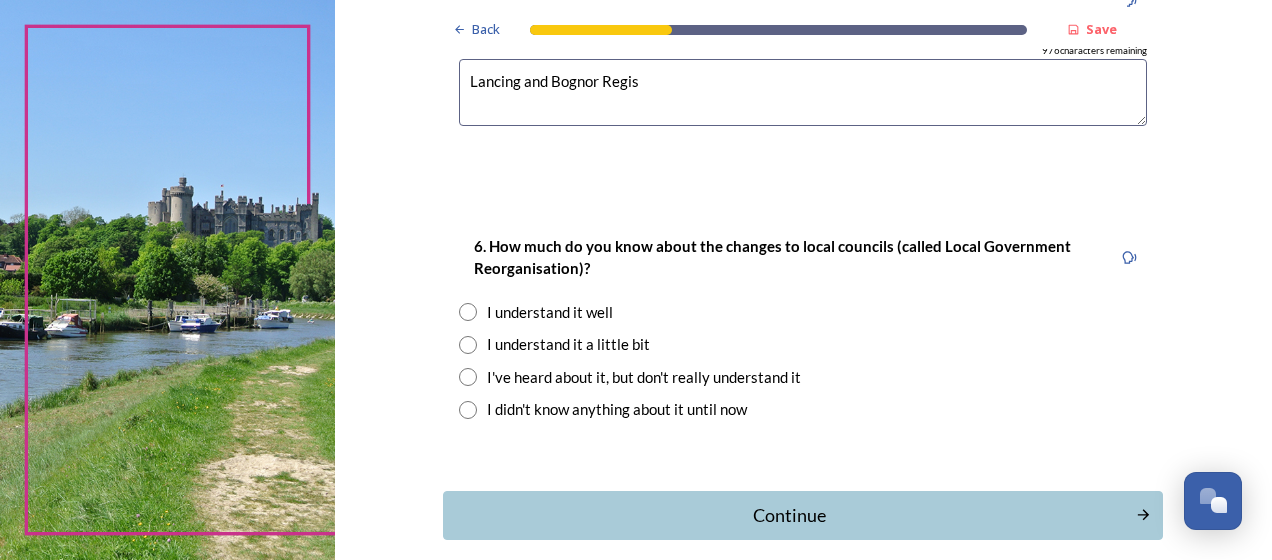 scroll, scrollTop: 1915, scrollLeft: 0, axis: vertical 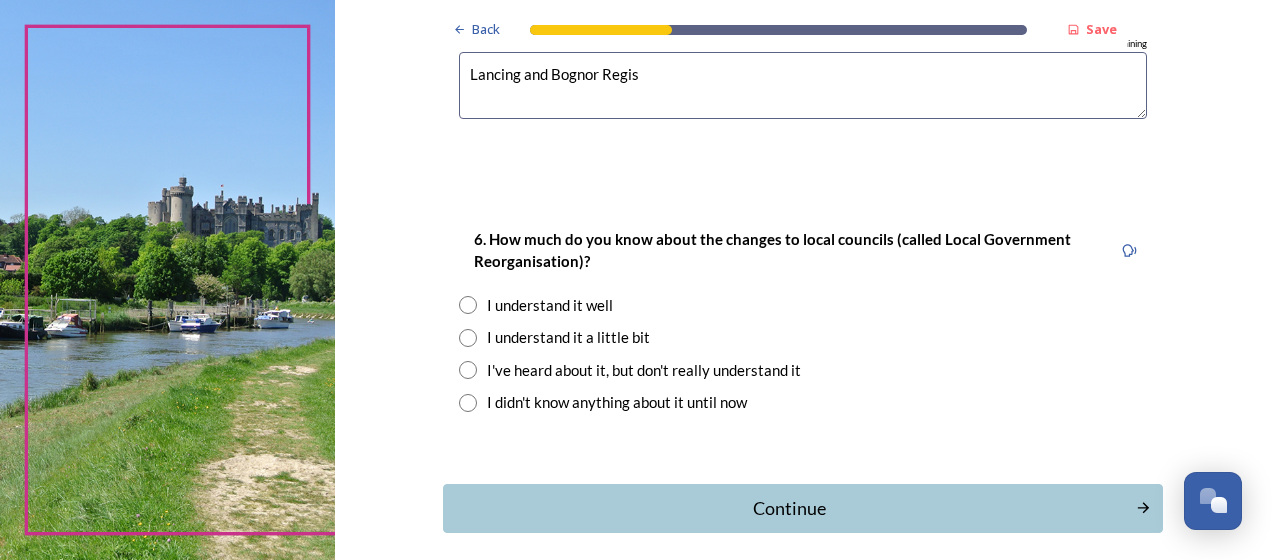 type on "Lancing and Bognor Regis" 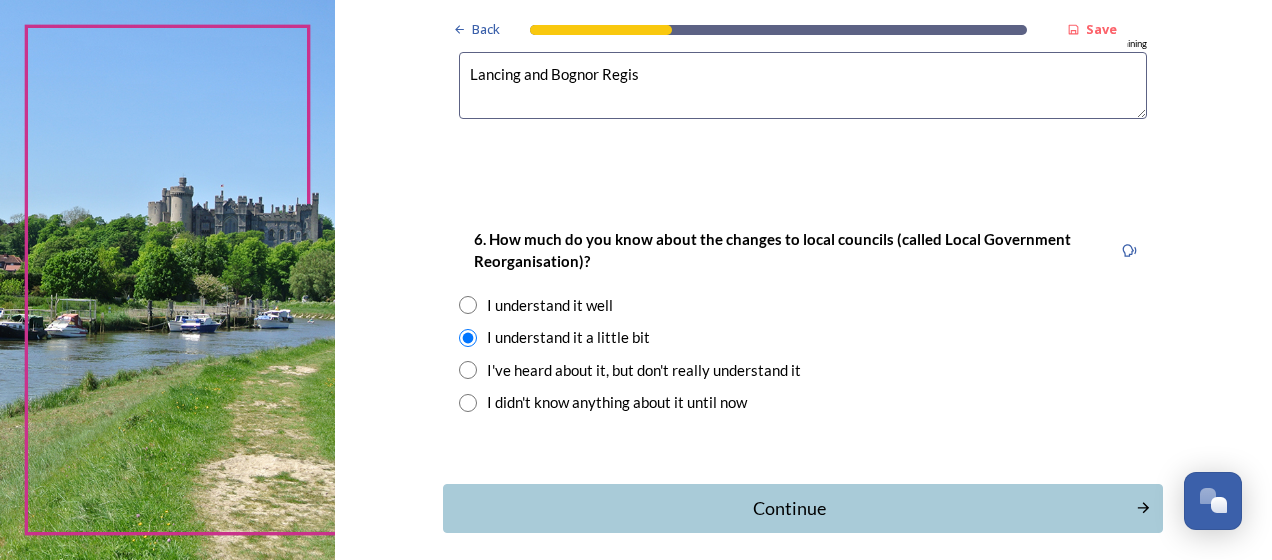 click on "I understand it well" at bounding box center (550, 305) 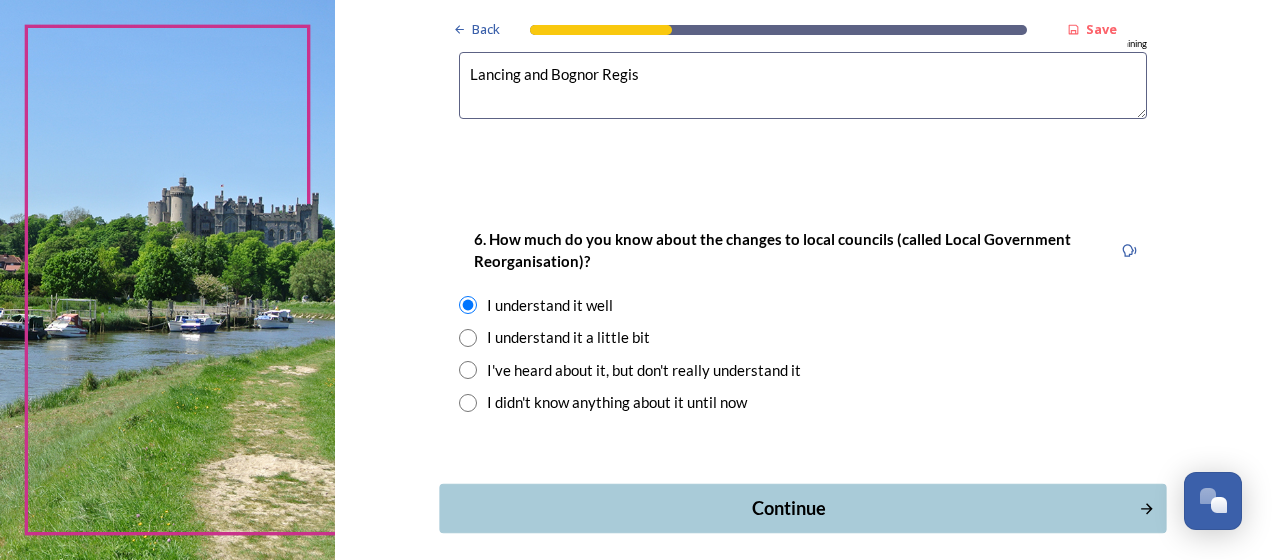click on "Continue" at bounding box center (789, 508) 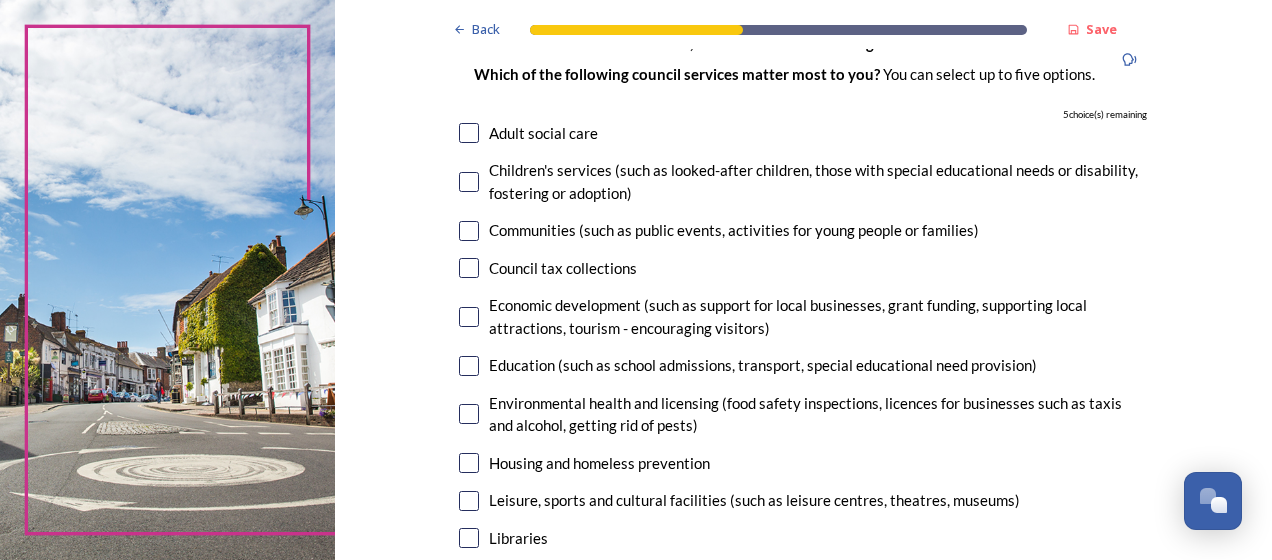 scroll, scrollTop: 167, scrollLeft: 0, axis: vertical 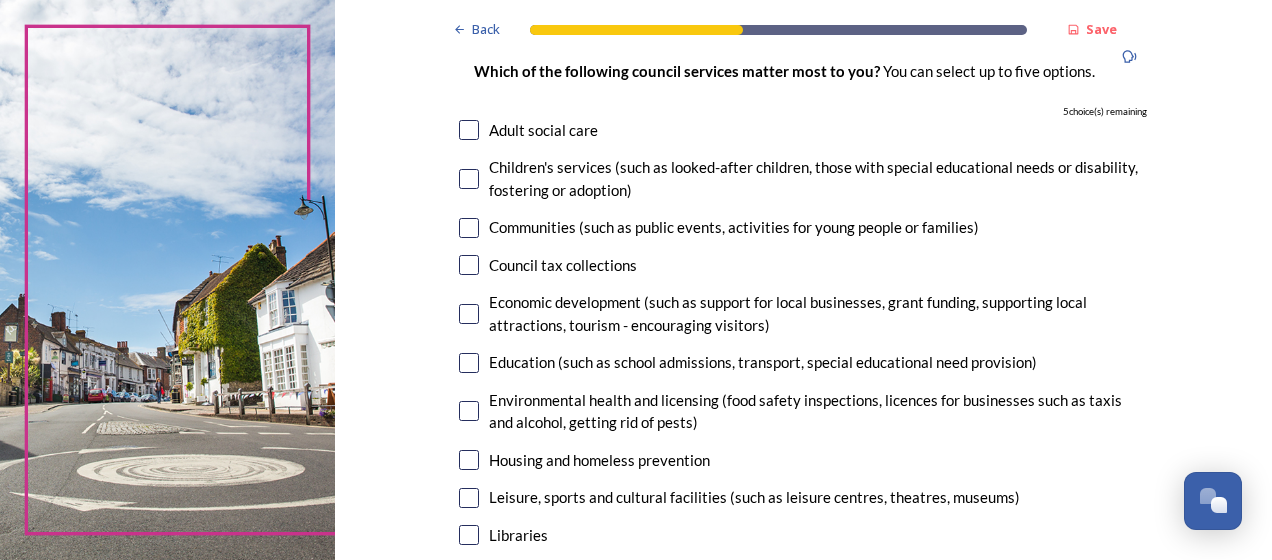 click at bounding box center (469, 179) 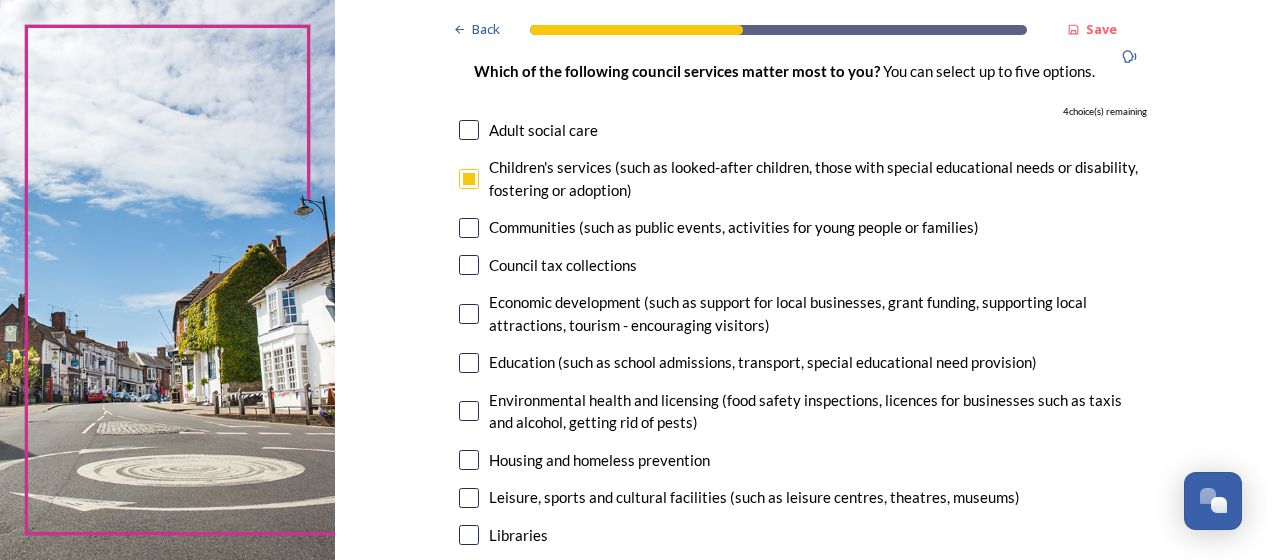 click at bounding box center (469, 228) 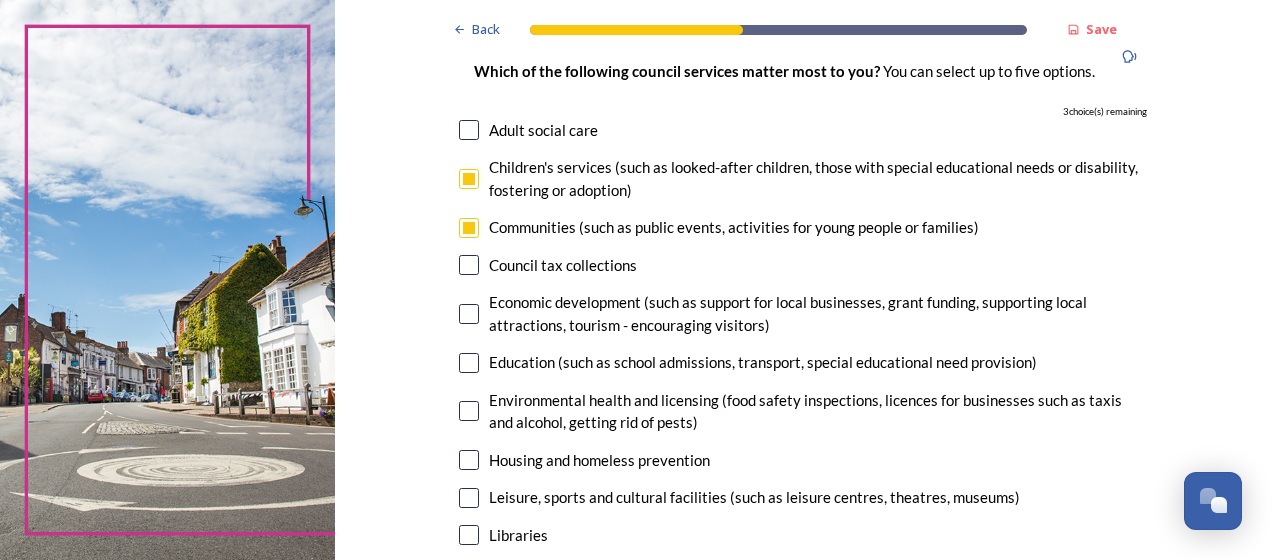 click at bounding box center [469, 363] 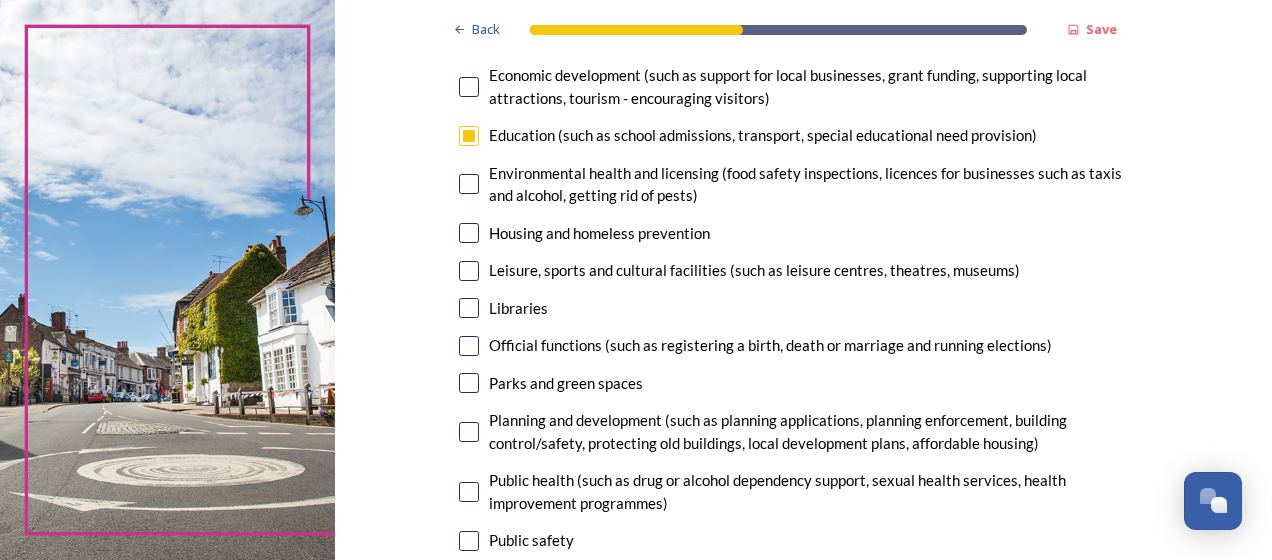 scroll, scrollTop: 397, scrollLeft: 0, axis: vertical 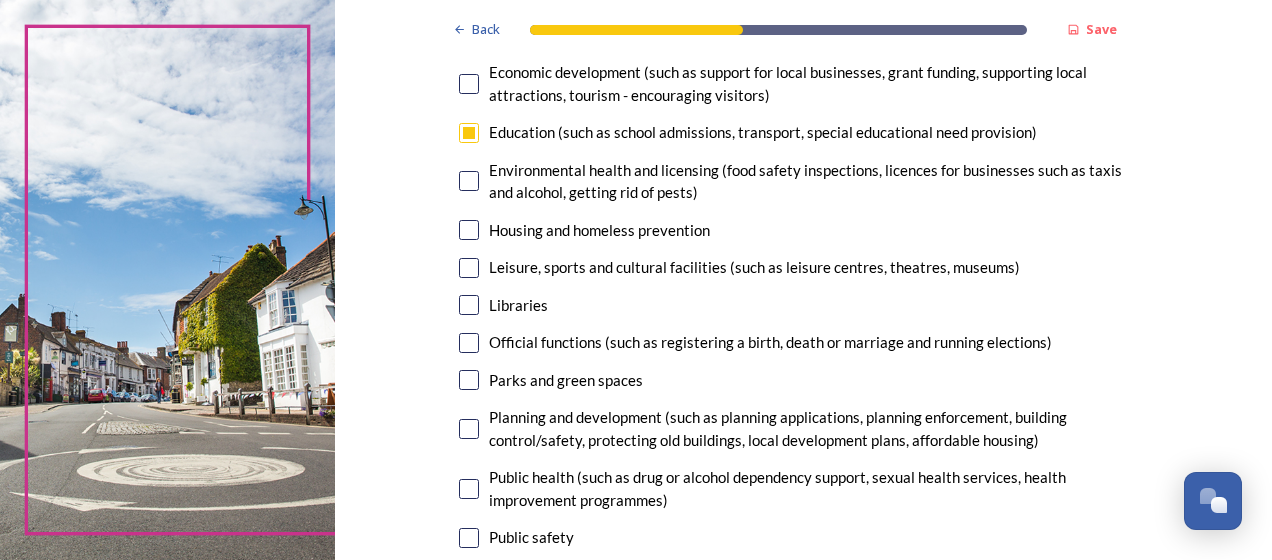 click at bounding box center [469, 268] 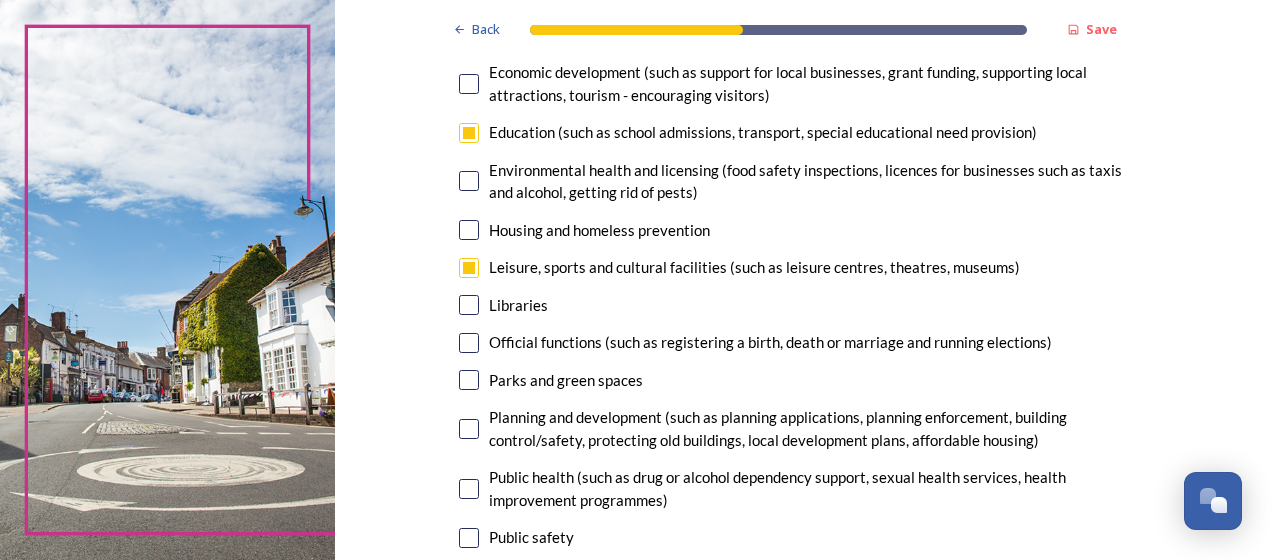 click at bounding box center [469, 380] 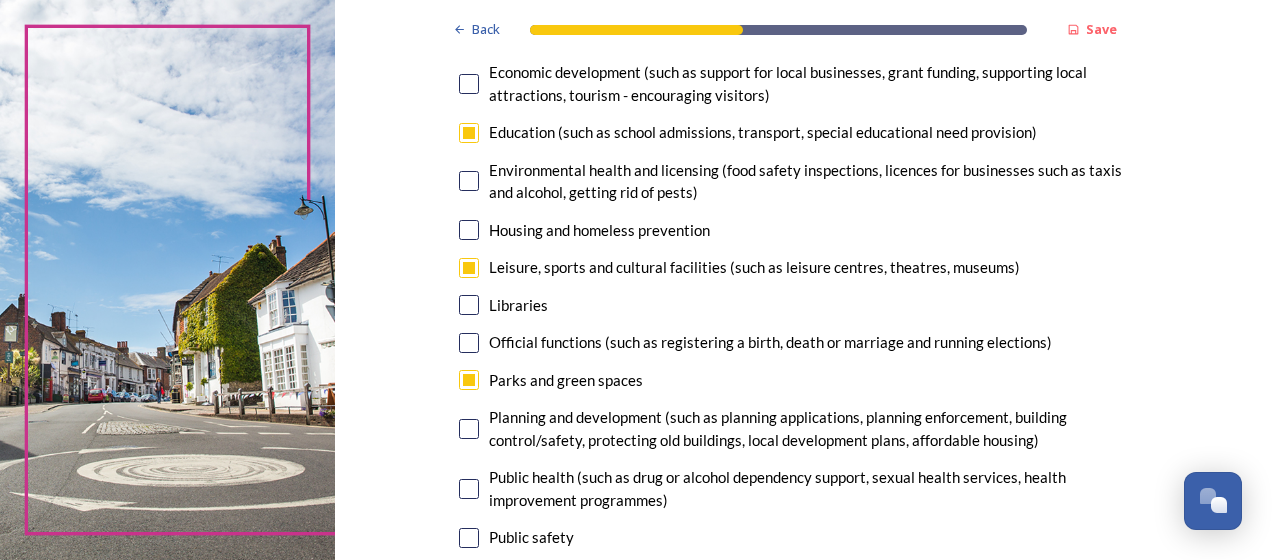 scroll, scrollTop: 887, scrollLeft: 0, axis: vertical 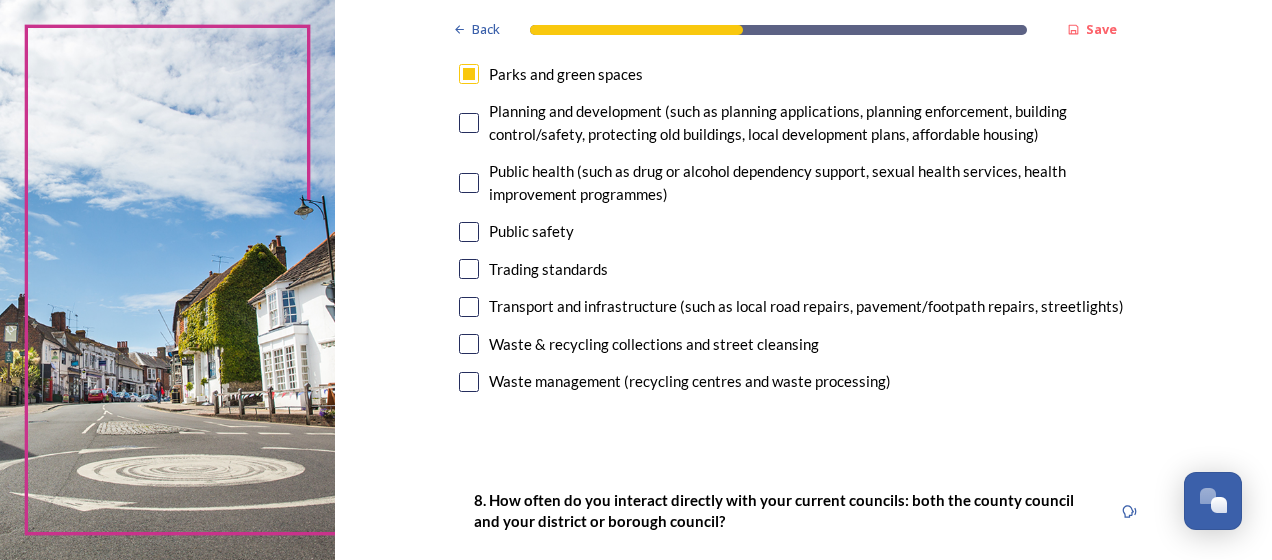 click at bounding box center [469, 382] 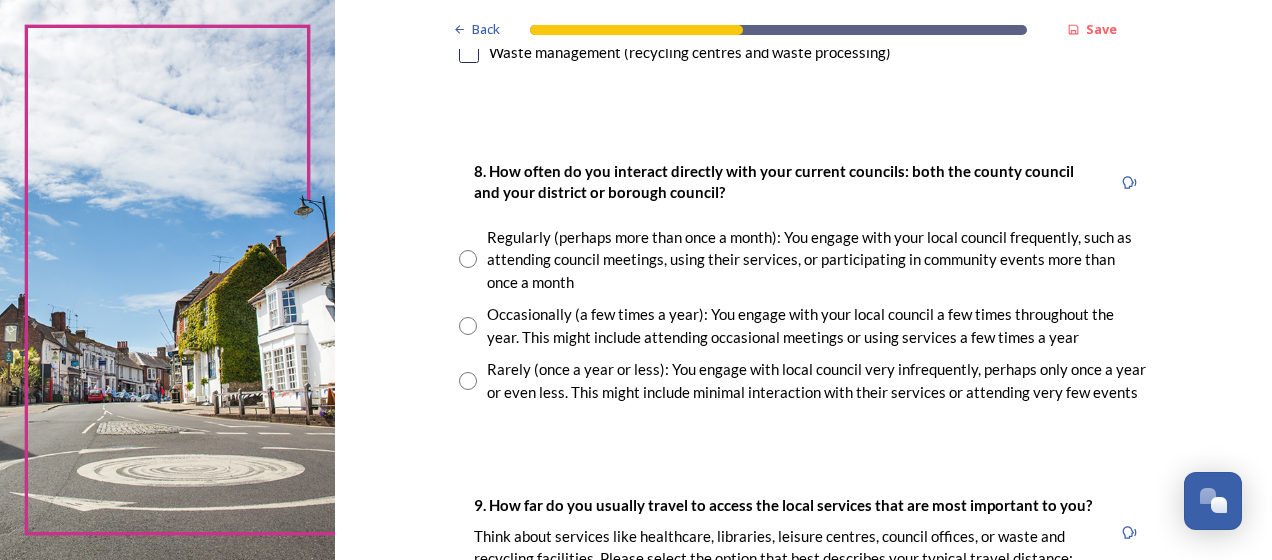 scroll, scrollTop: 1045, scrollLeft: 0, axis: vertical 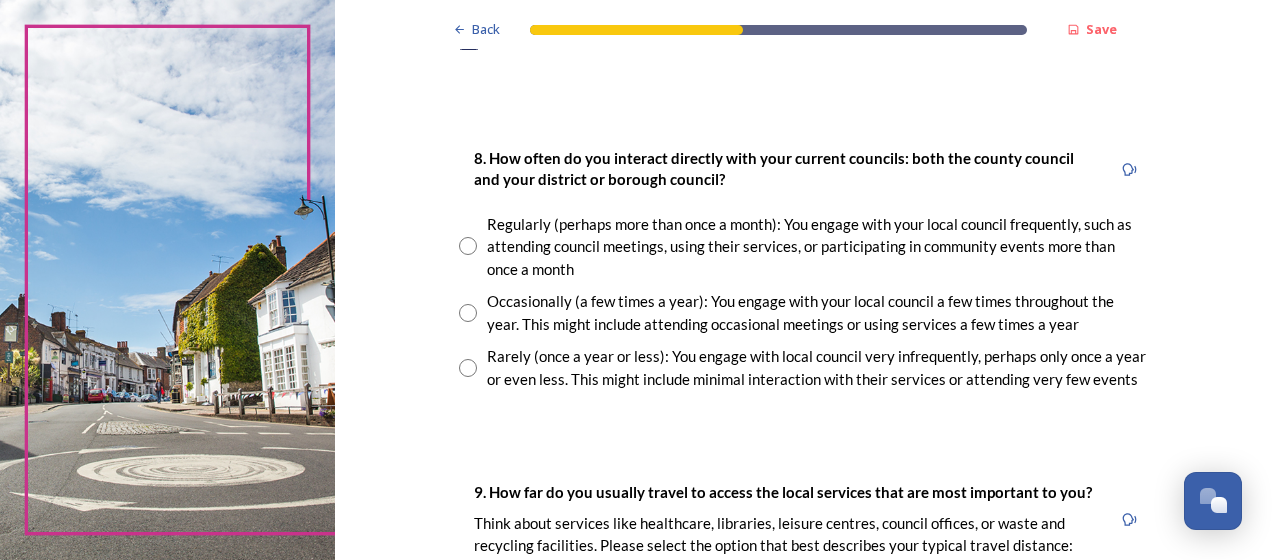 click at bounding box center [468, 313] 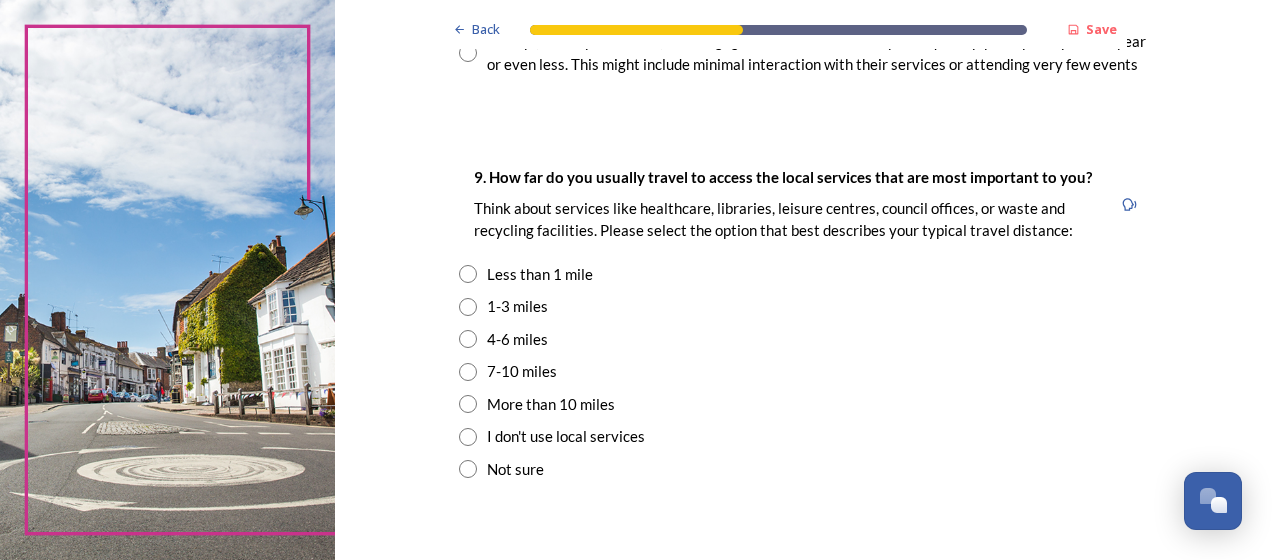 scroll, scrollTop: 1377, scrollLeft: 0, axis: vertical 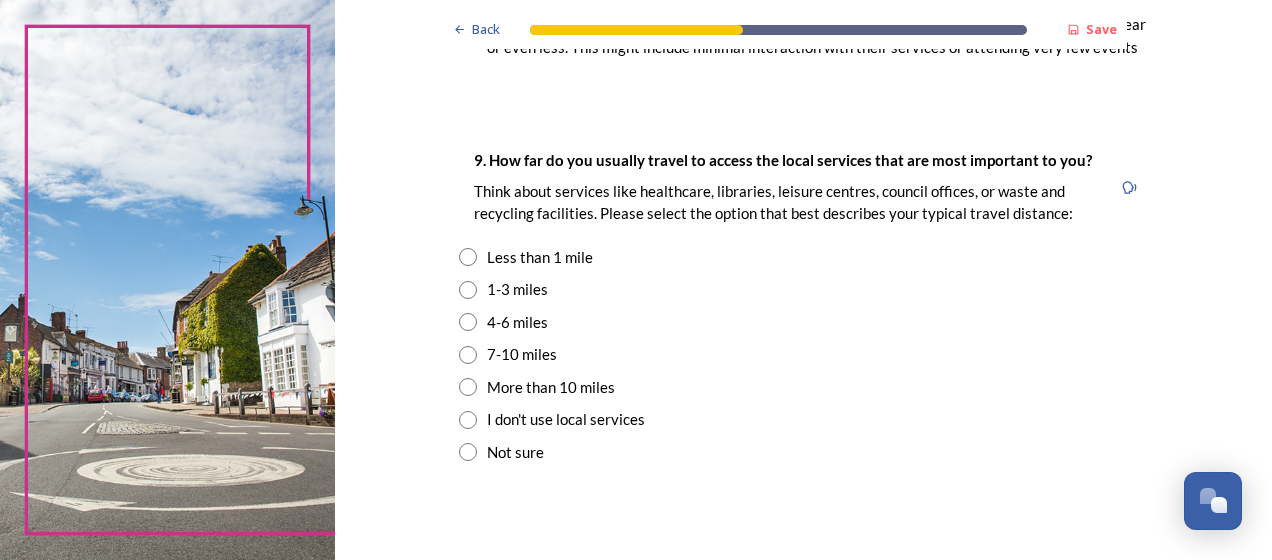 click at bounding box center [468, 290] 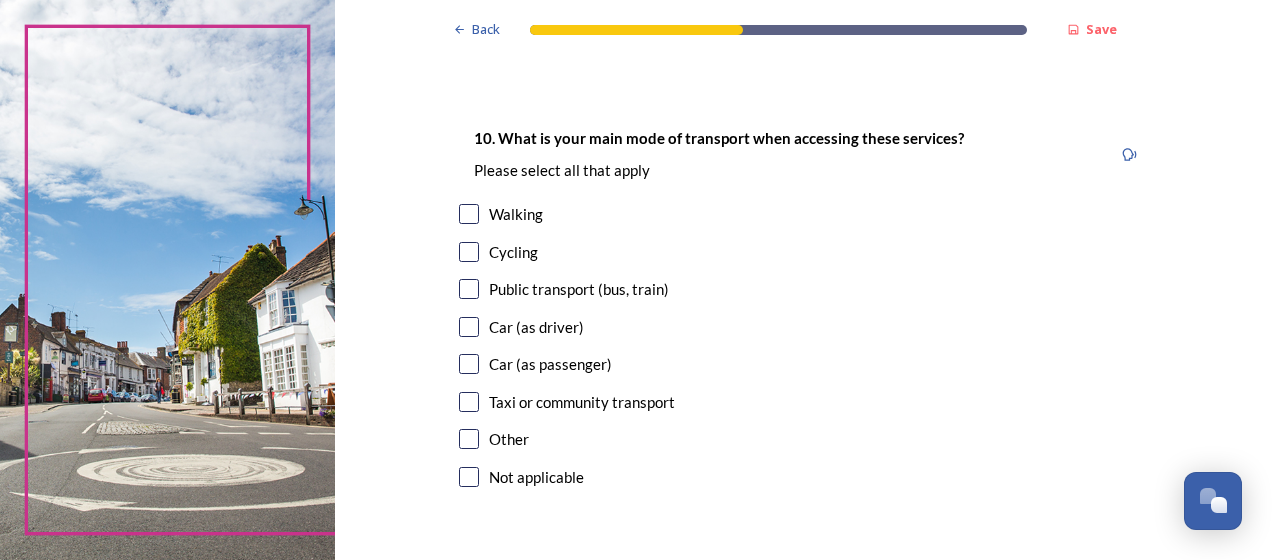 scroll, scrollTop: 1810, scrollLeft: 0, axis: vertical 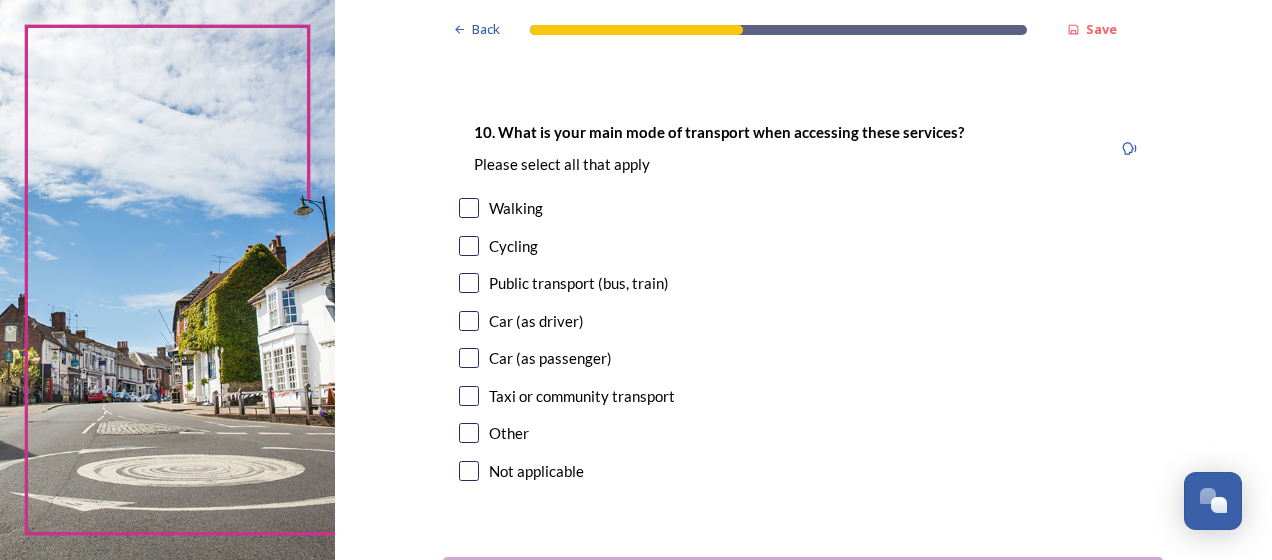 click at bounding box center (469, 208) 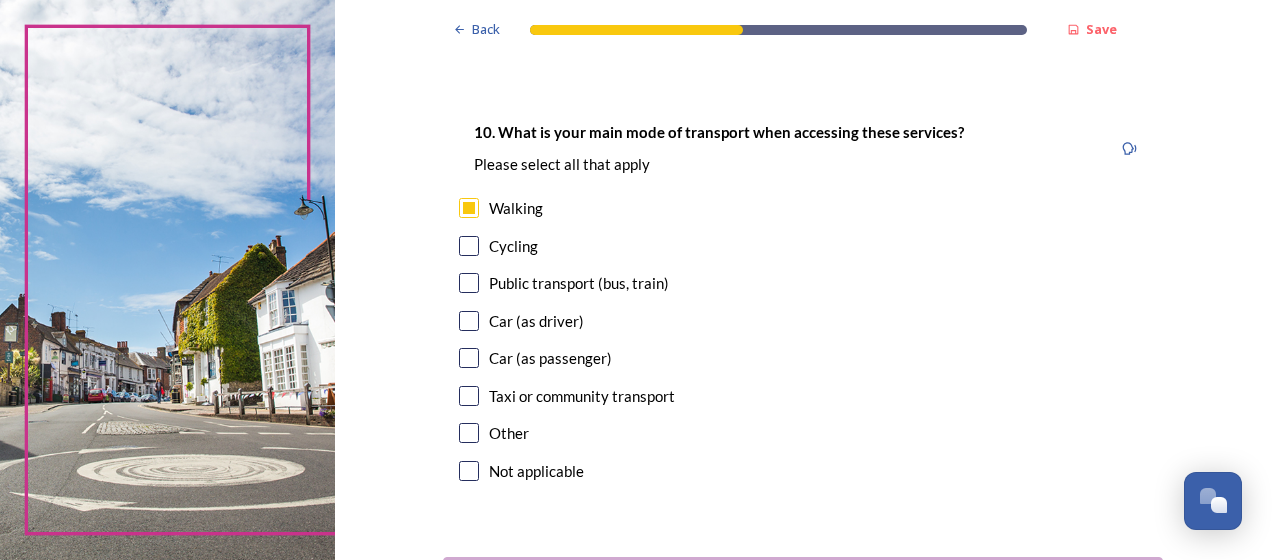 click at bounding box center [469, 246] 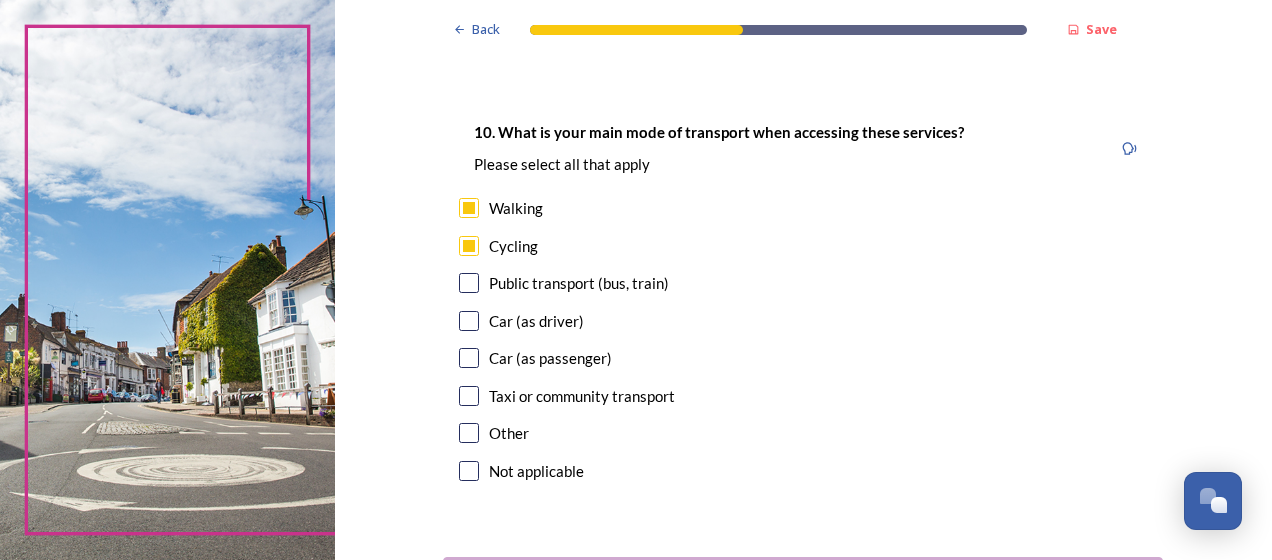 click at bounding box center (469, 321) 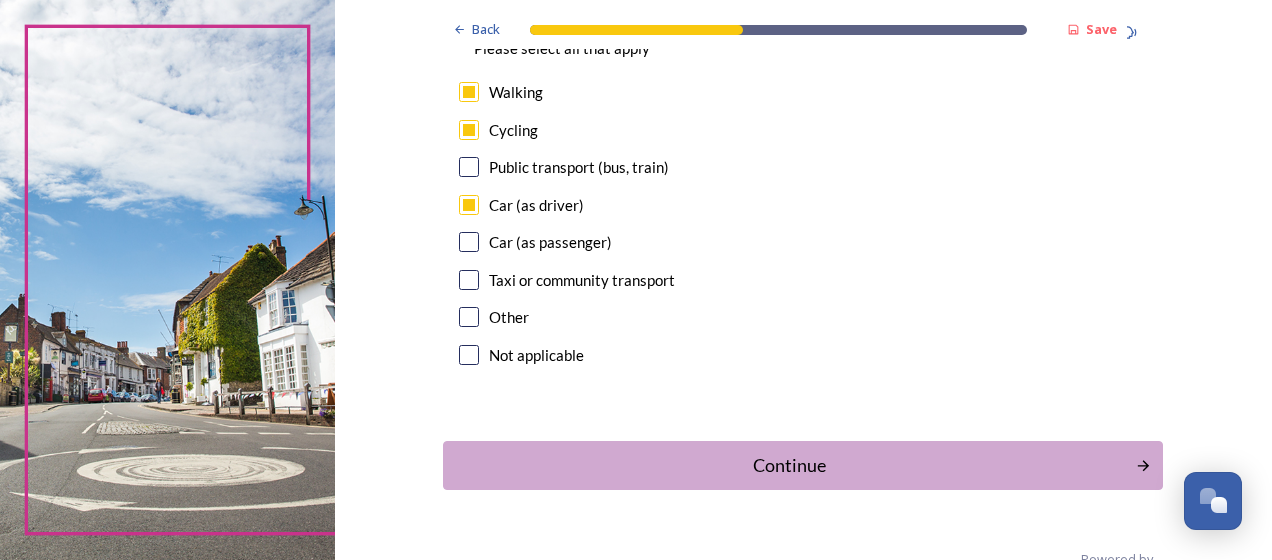 scroll, scrollTop: 1948, scrollLeft: 0, axis: vertical 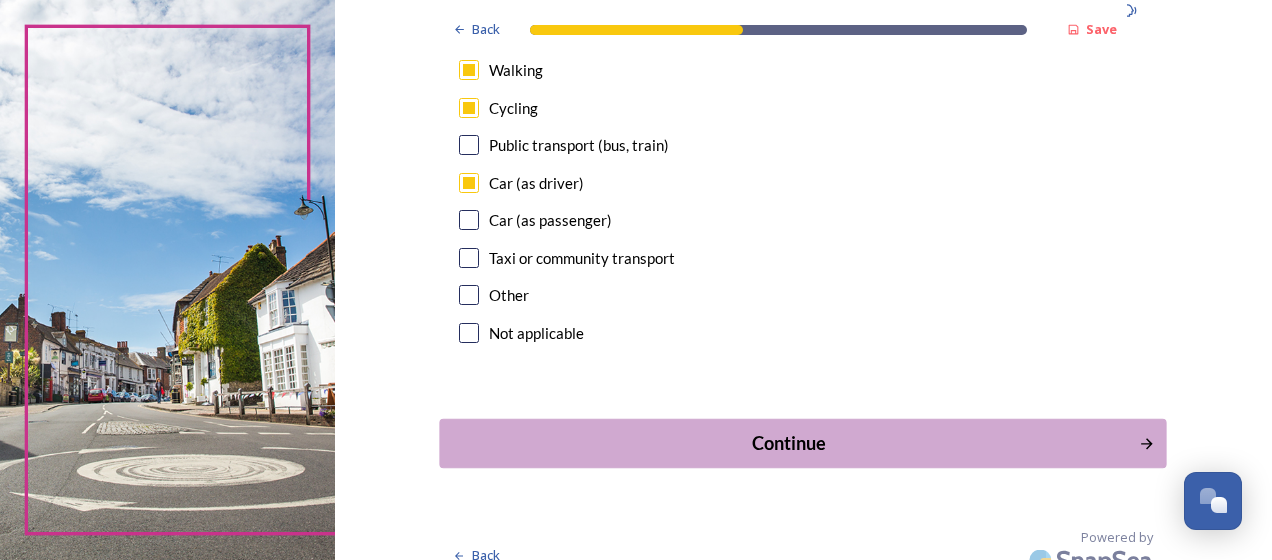 click on "Continue" at bounding box center [789, 443] 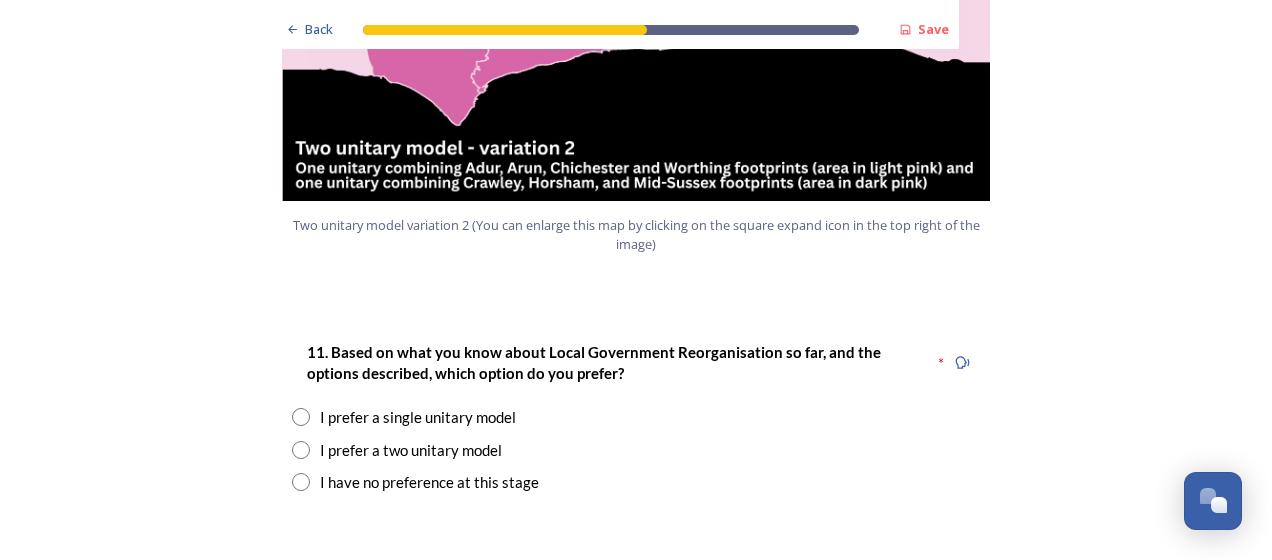 scroll, scrollTop: 2466, scrollLeft: 0, axis: vertical 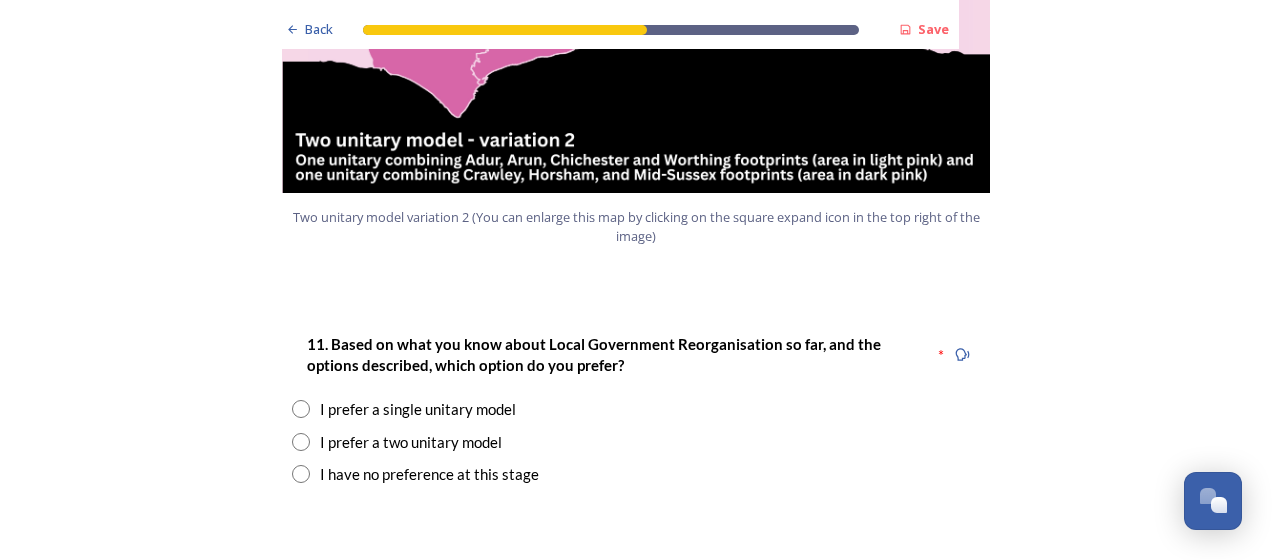 click at bounding box center (301, 442) 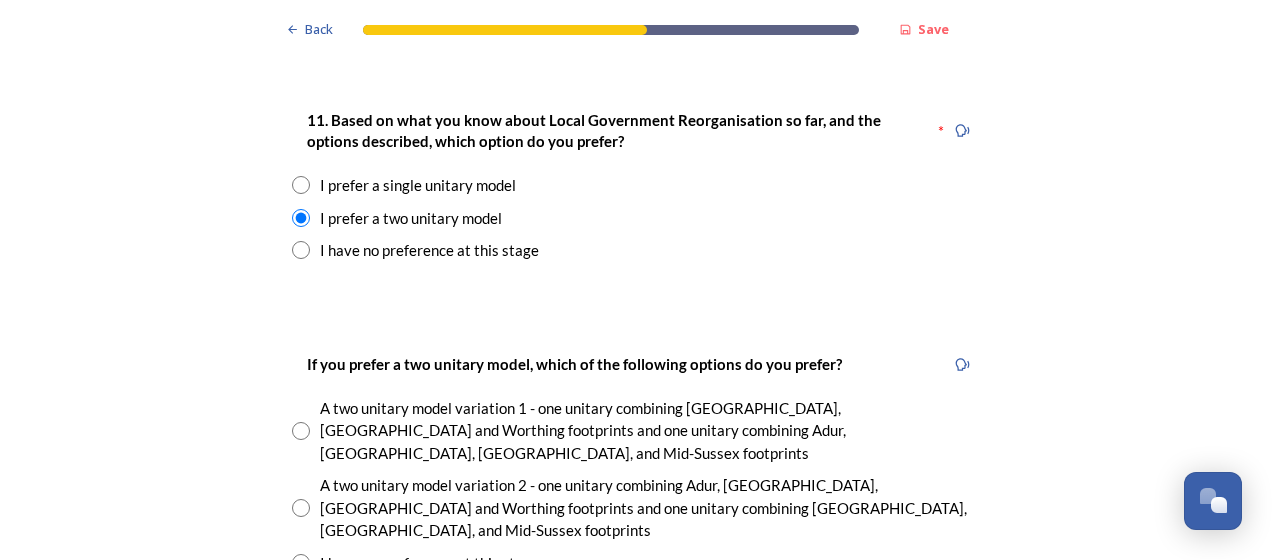 scroll, scrollTop: 2699, scrollLeft: 0, axis: vertical 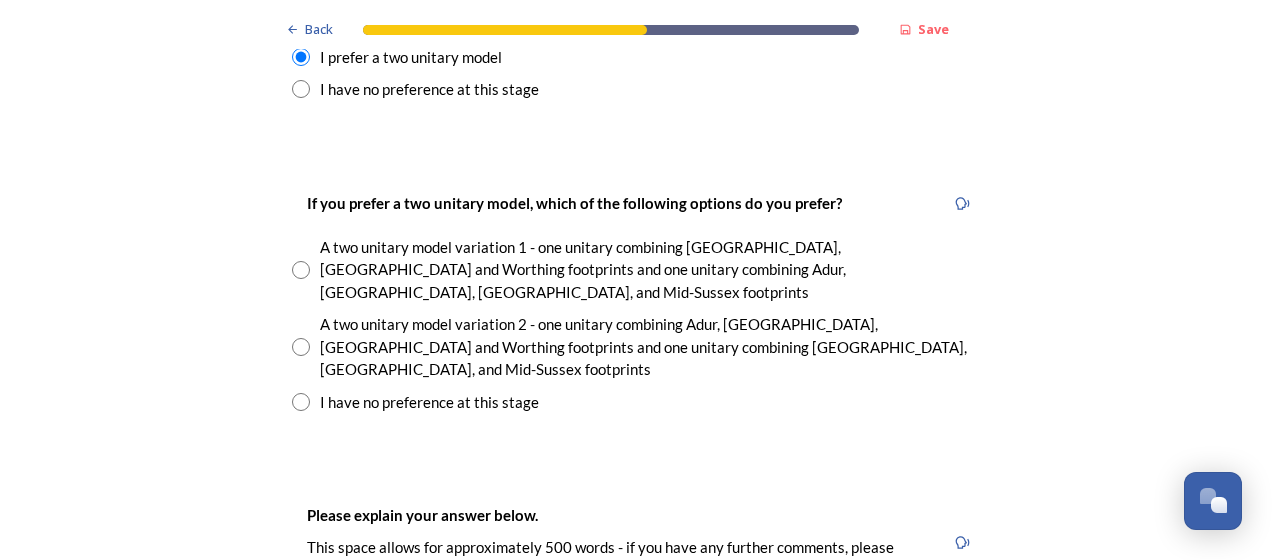 click at bounding box center (301, 347) 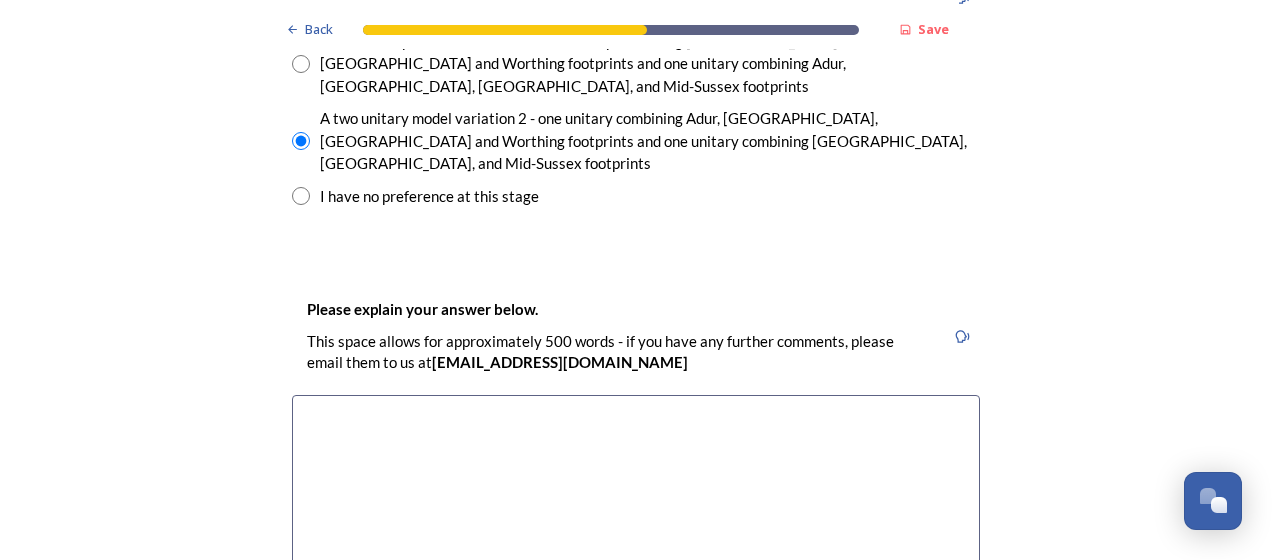 scroll, scrollTop: 3075, scrollLeft: 0, axis: vertical 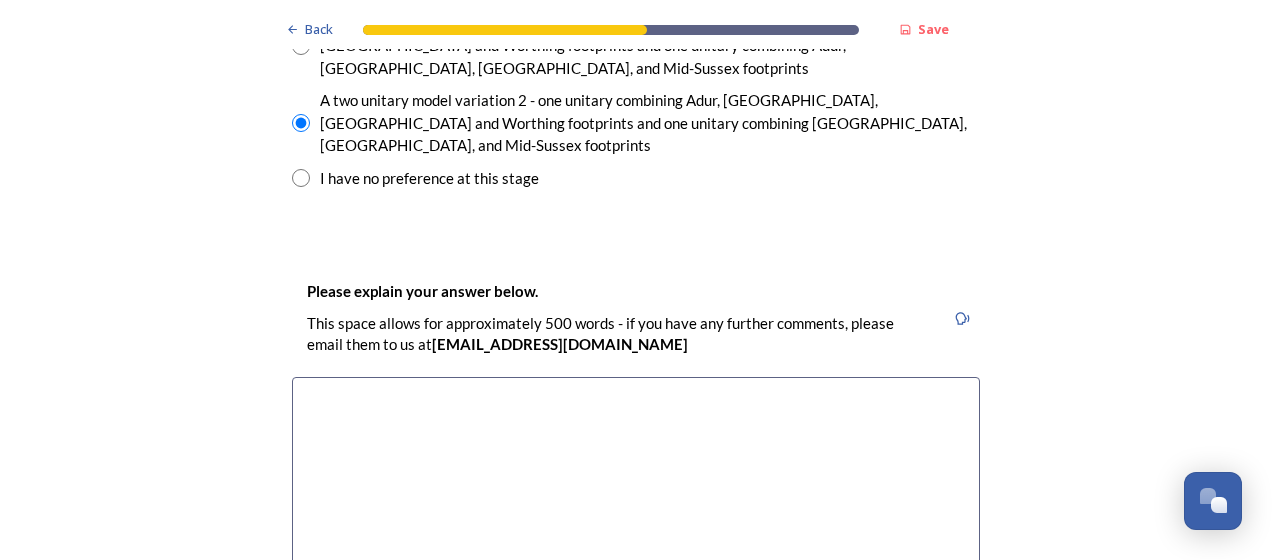 click at bounding box center [636, 489] 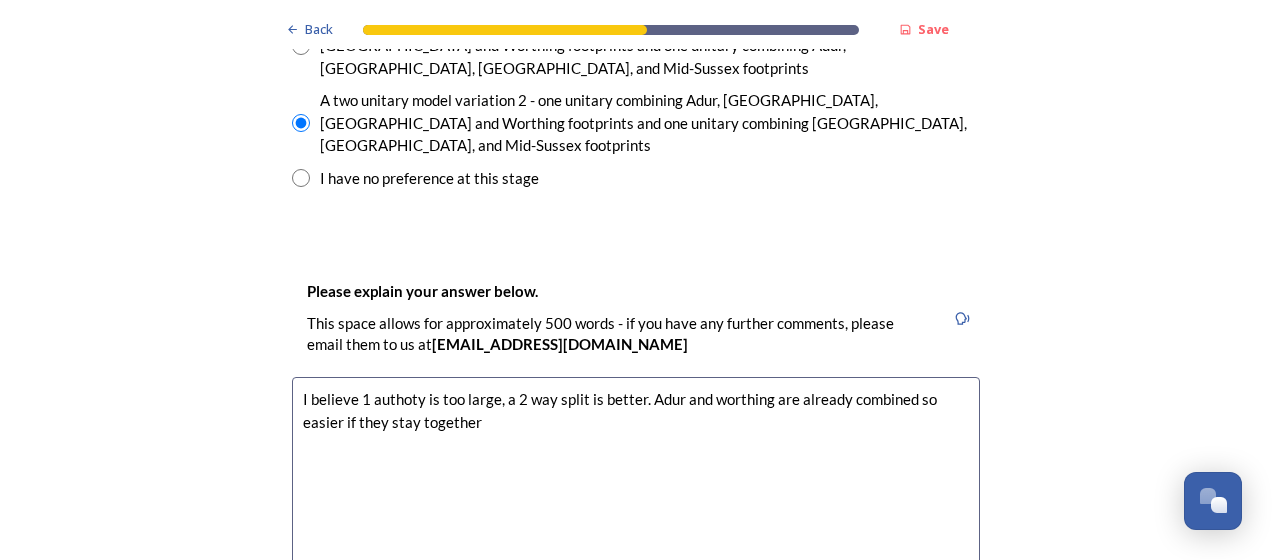 drag, startPoint x: 384, startPoint y: 294, endPoint x: 383, endPoint y: 318, distance: 24.020824 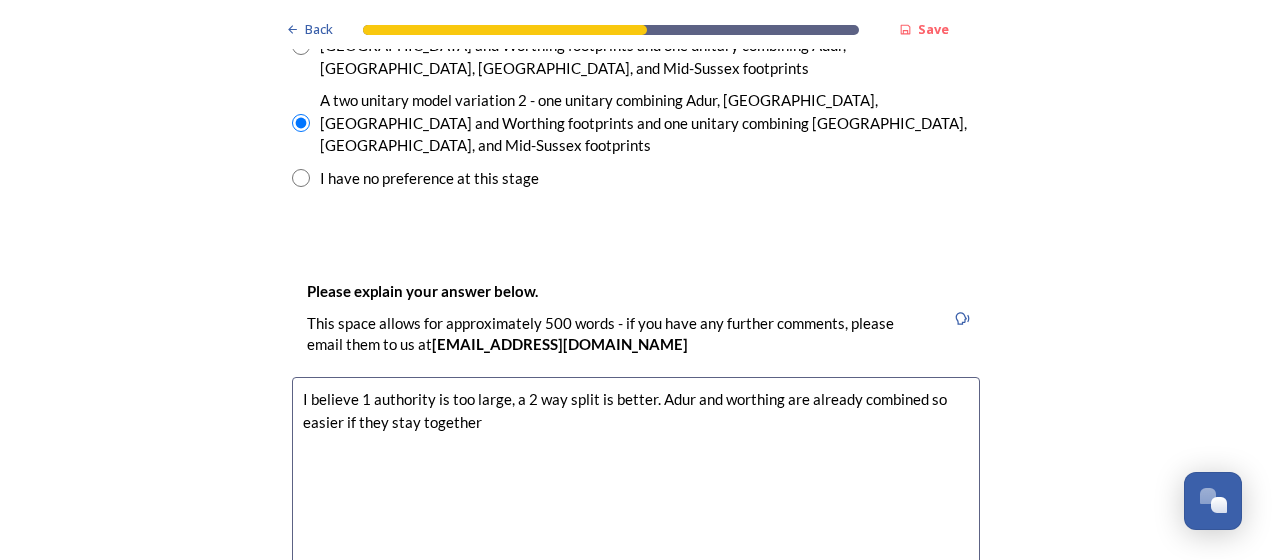 drag, startPoint x: 661, startPoint y: 291, endPoint x: 684, endPoint y: 357, distance: 69.89278 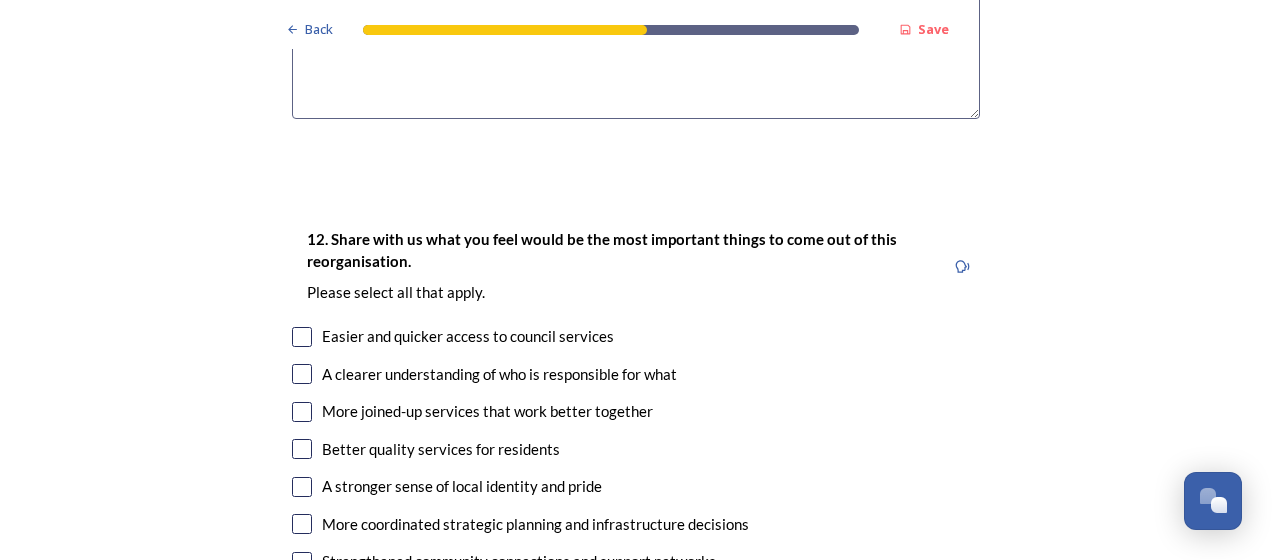 scroll, scrollTop: 3576, scrollLeft: 0, axis: vertical 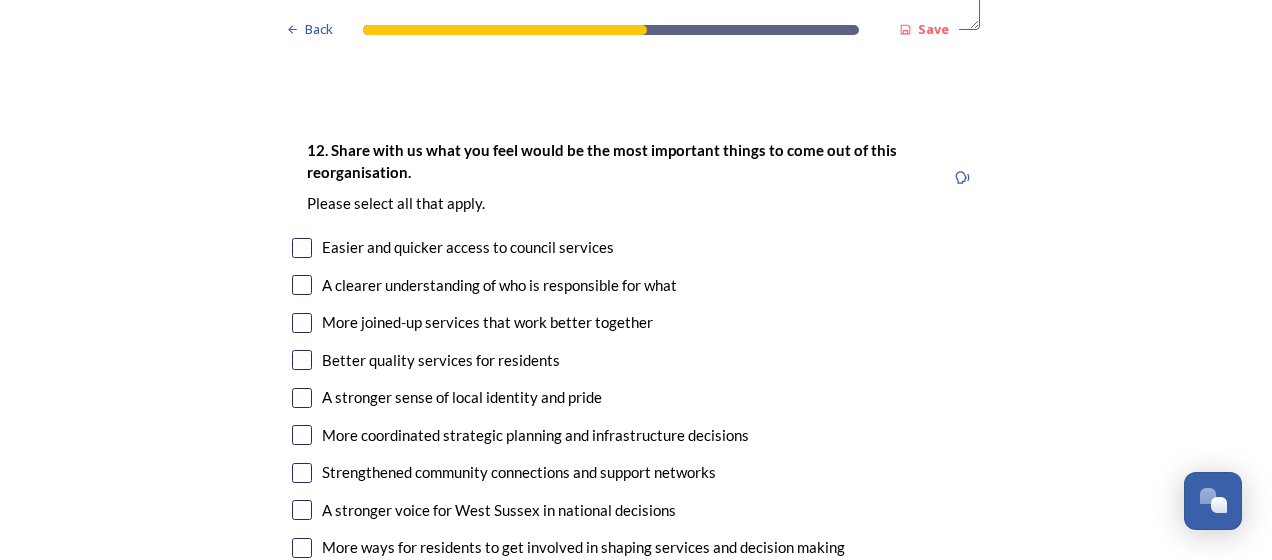 type on "I believe 1 authority is too large, a 2 way split is better. Adur and Worthing are already combined so easier if they stay together" 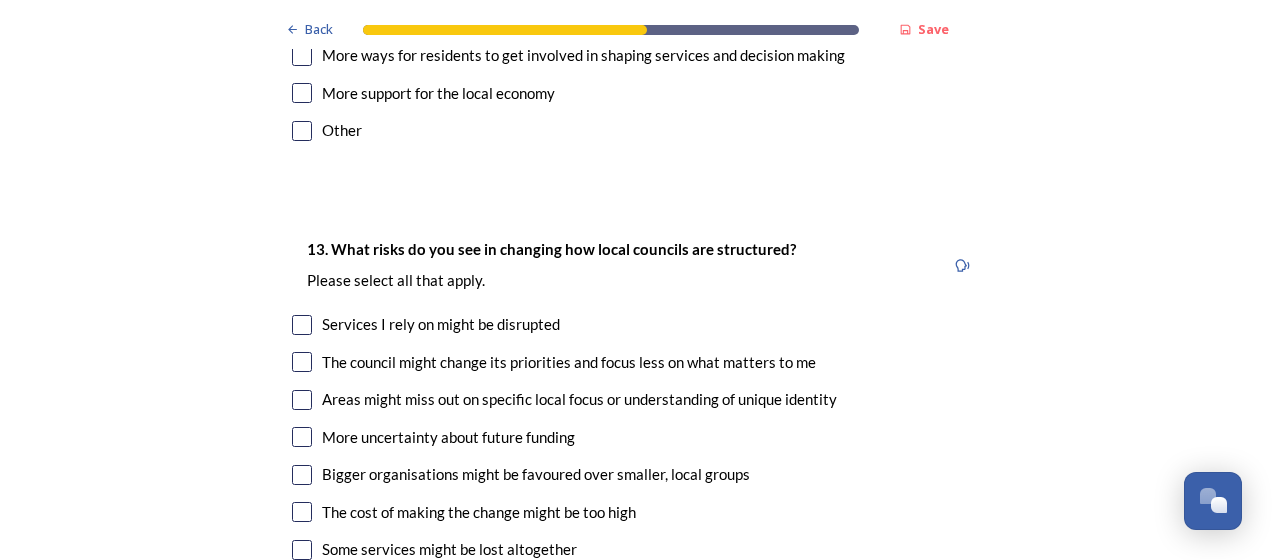 scroll, scrollTop: 4157, scrollLeft: 0, axis: vertical 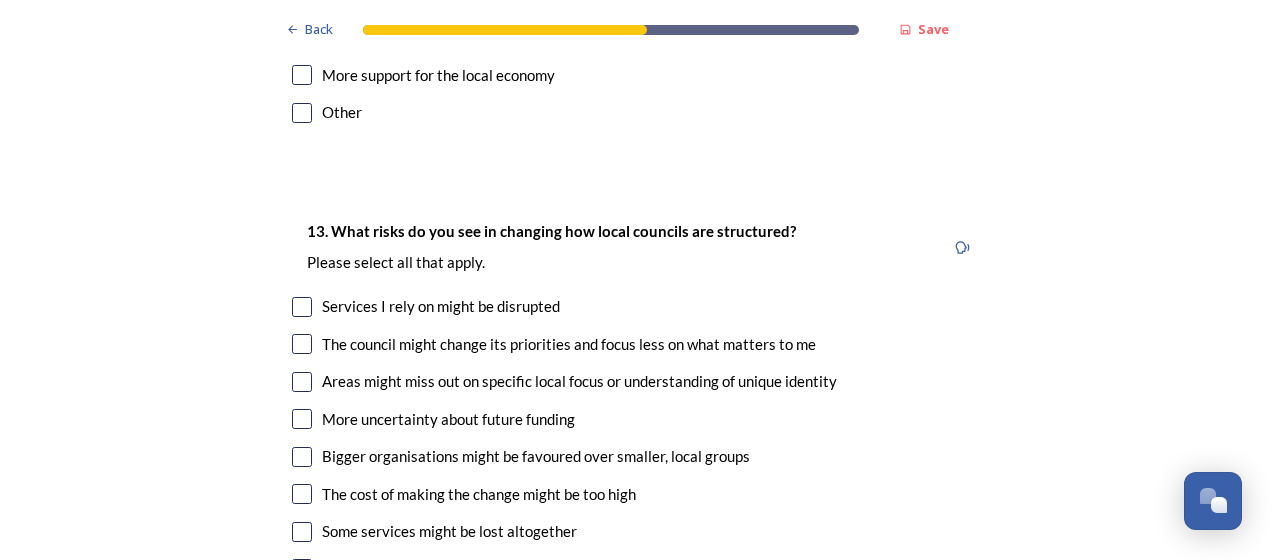 click at bounding box center (302, 307) 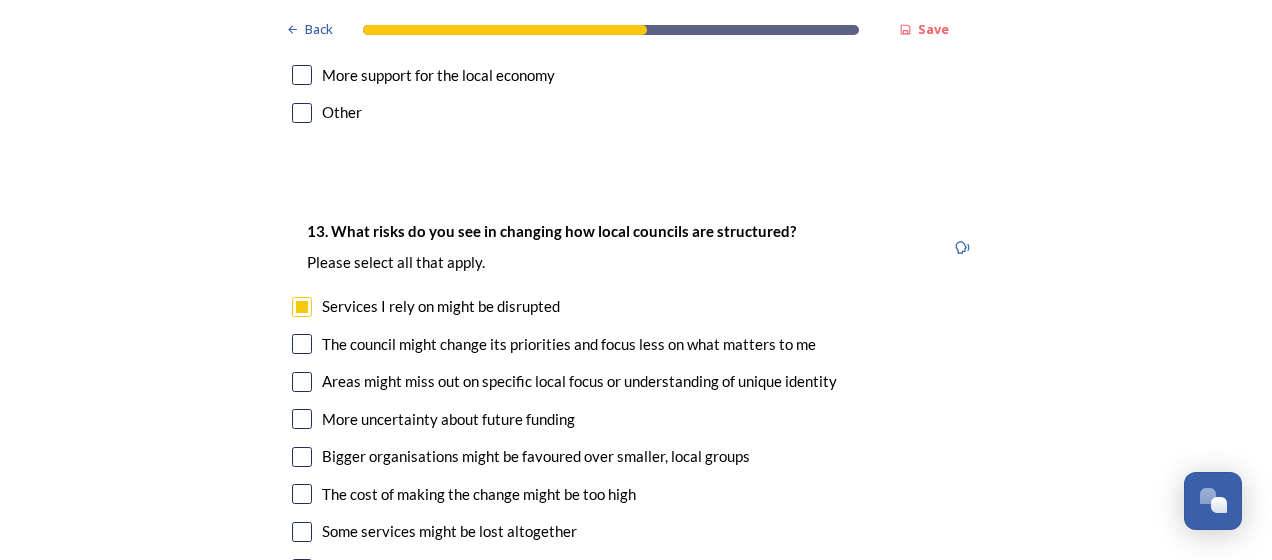 click on "The council might change its priorities and focus less on what matters to me" at bounding box center [636, 344] 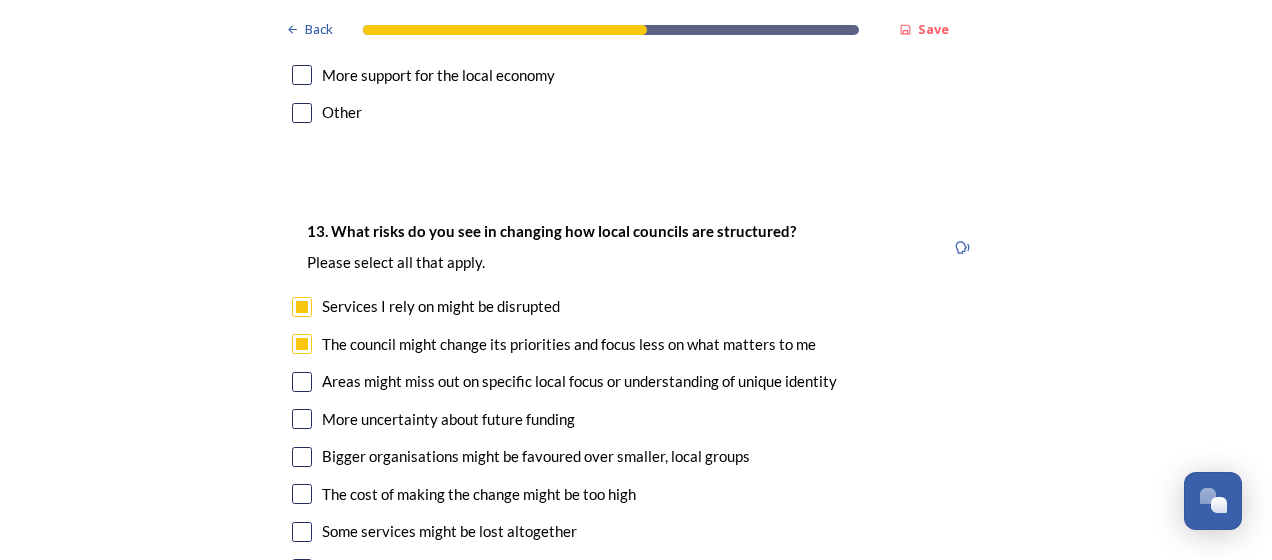 click at bounding box center (302, 382) 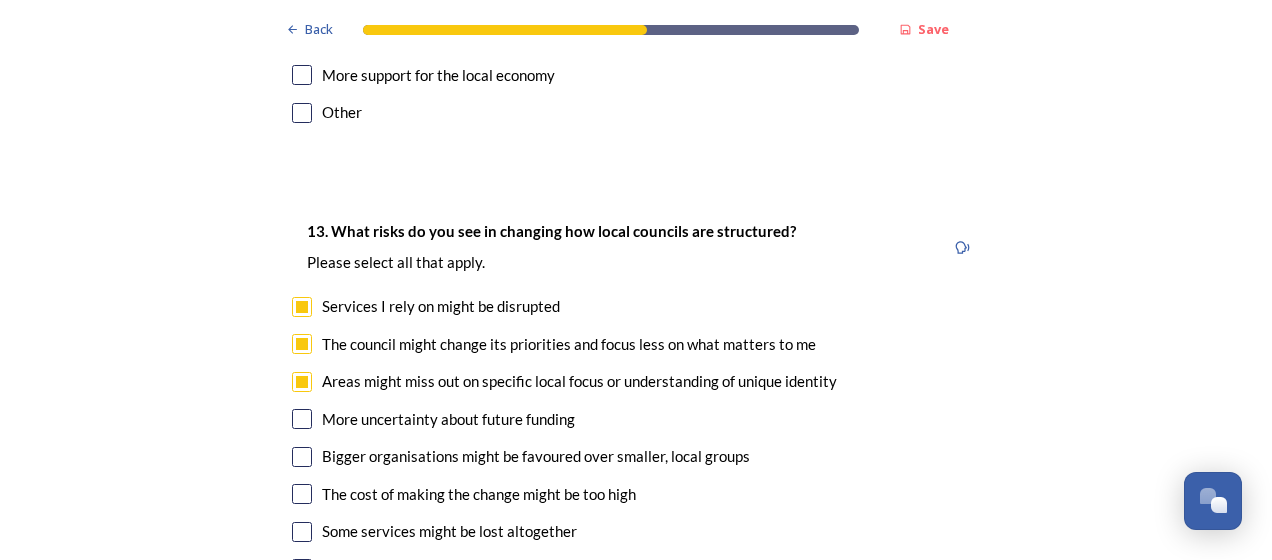 click at bounding box center [302, 419] 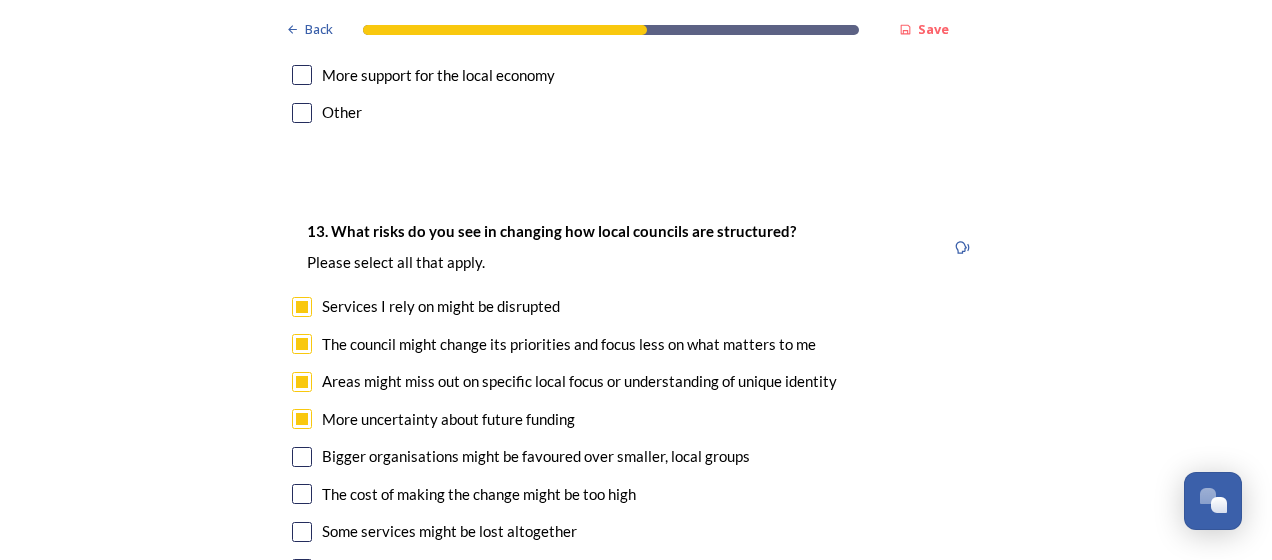 click on "13. What risks do you see in changing how local councils are structured? ﻿Please select all that apply. Services I rely on might be disrupted The council might change its priorities and focus less on what matters to me Areas might miss out on specific local focus or understanding of unique identity More uncertainty about future funding Bigger organisations might be favoured over smaller, local groups The cost of making the change might be too high Some services might be lost altogether I don't have any concerns Other" at bounding box center (636, 421) 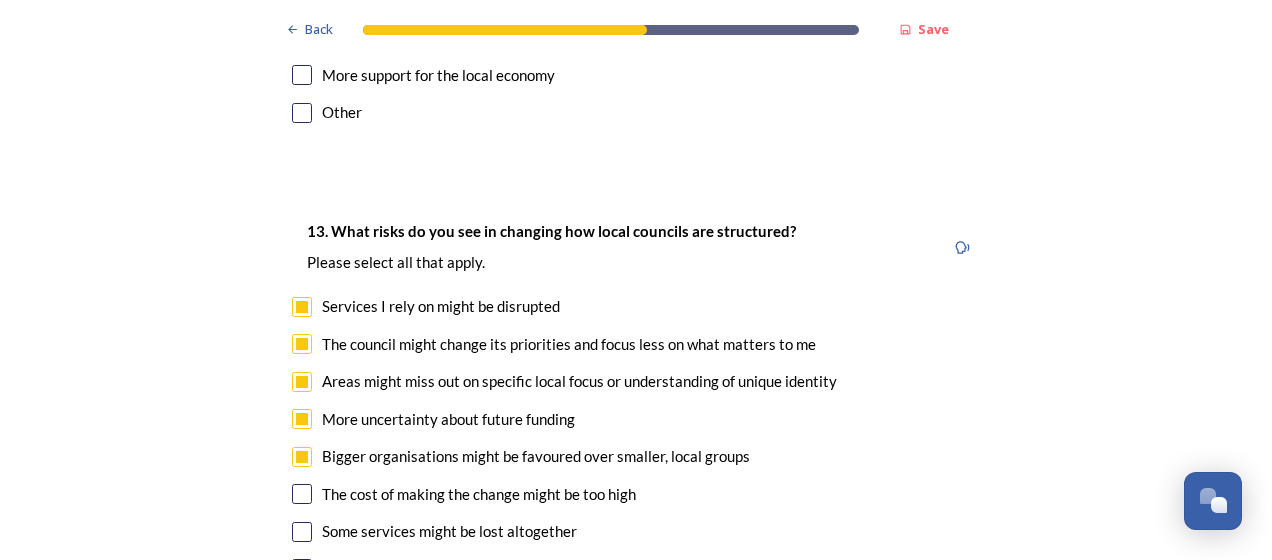 click at bounding box center [302, 494] 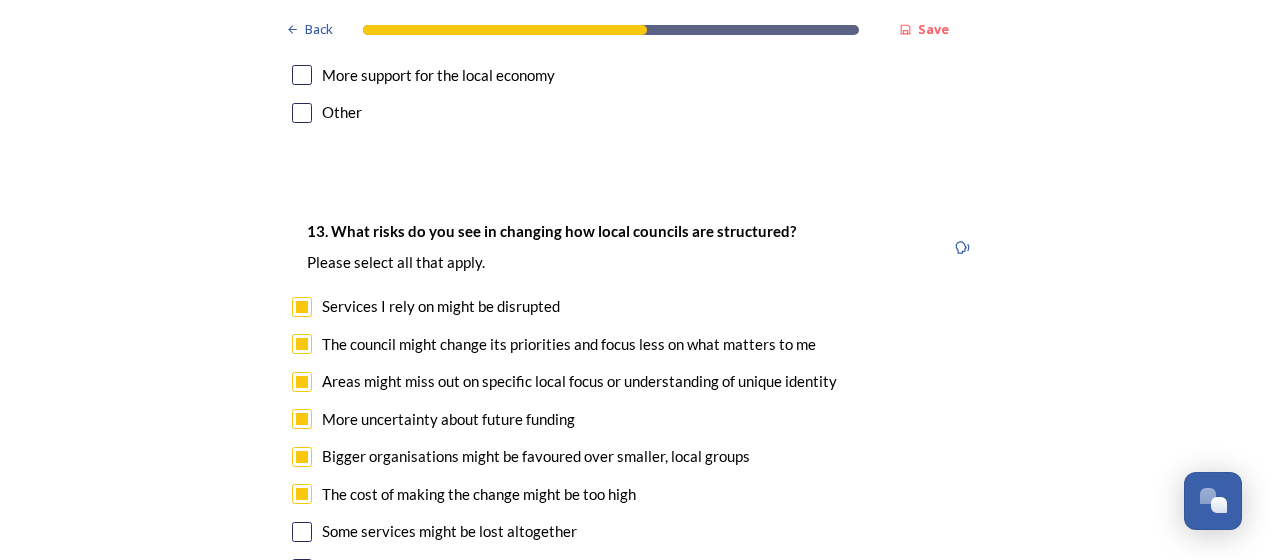 click at bounding box center (302, 532) 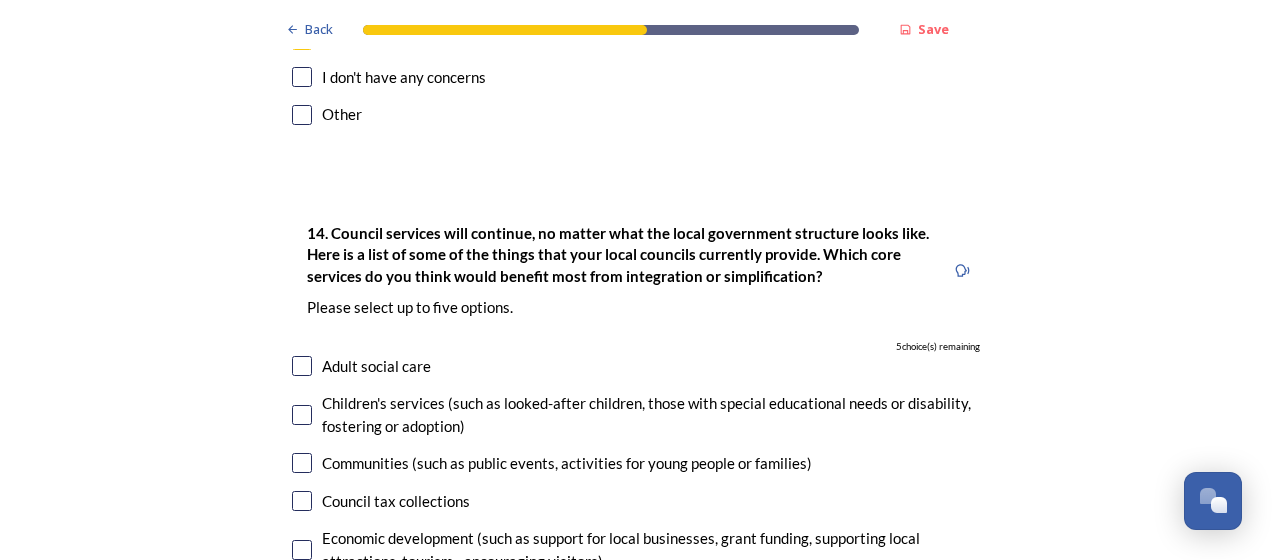 scroll, scrollTop: 4658, scrollLeft: 0, axis: vertical 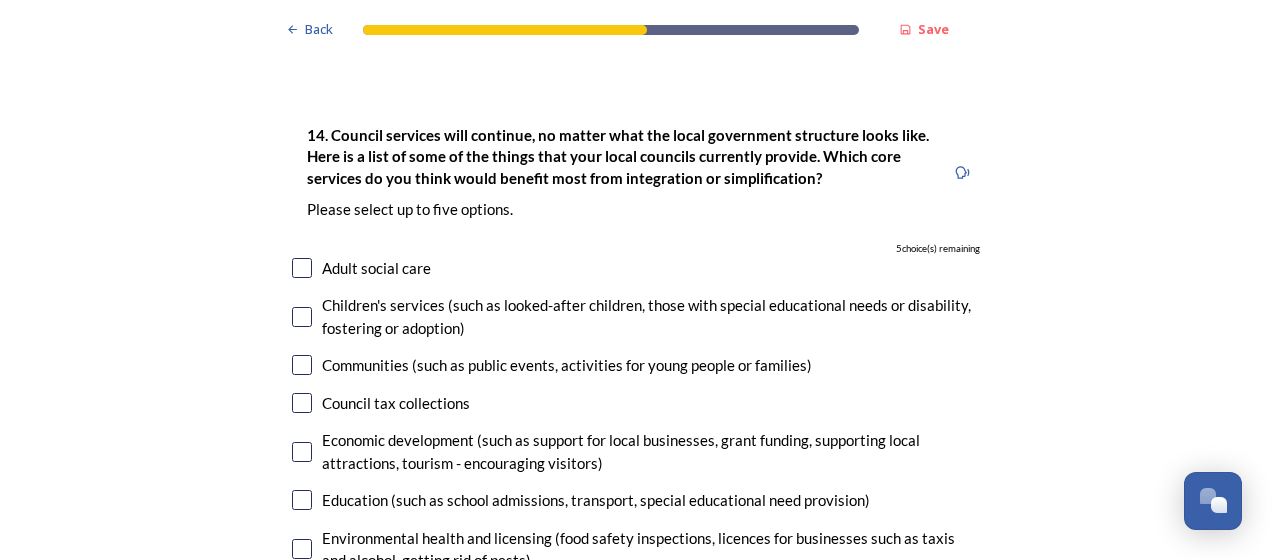 click at bounding box center [302, 317] 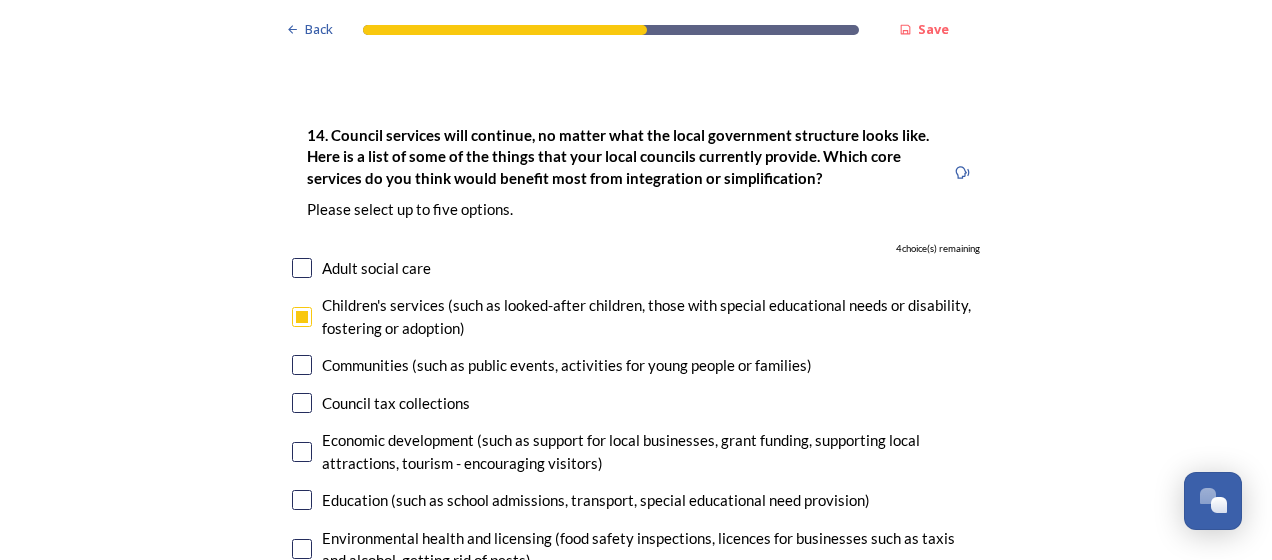 click at bounding box center (302, 365) 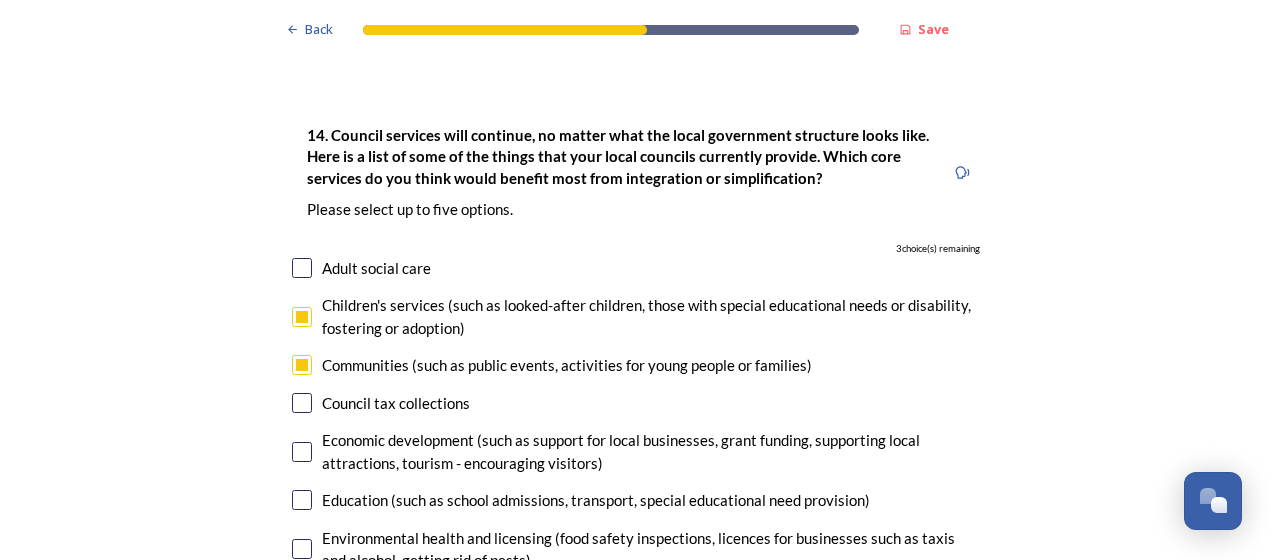 click at bounding box center [302, 500] 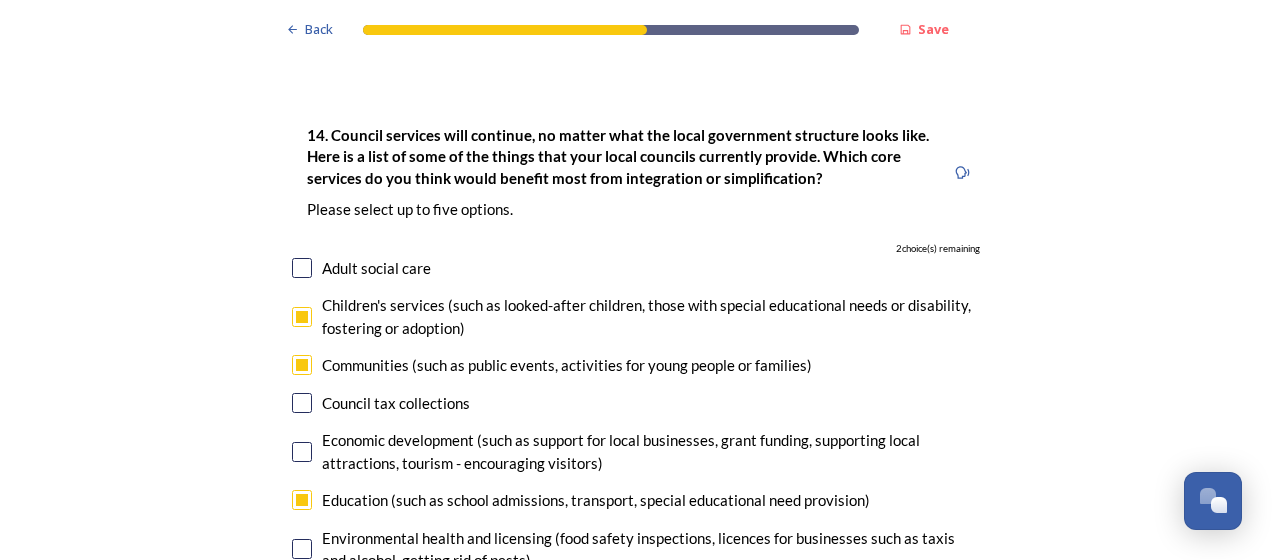 click at bounding box center (302, 635) 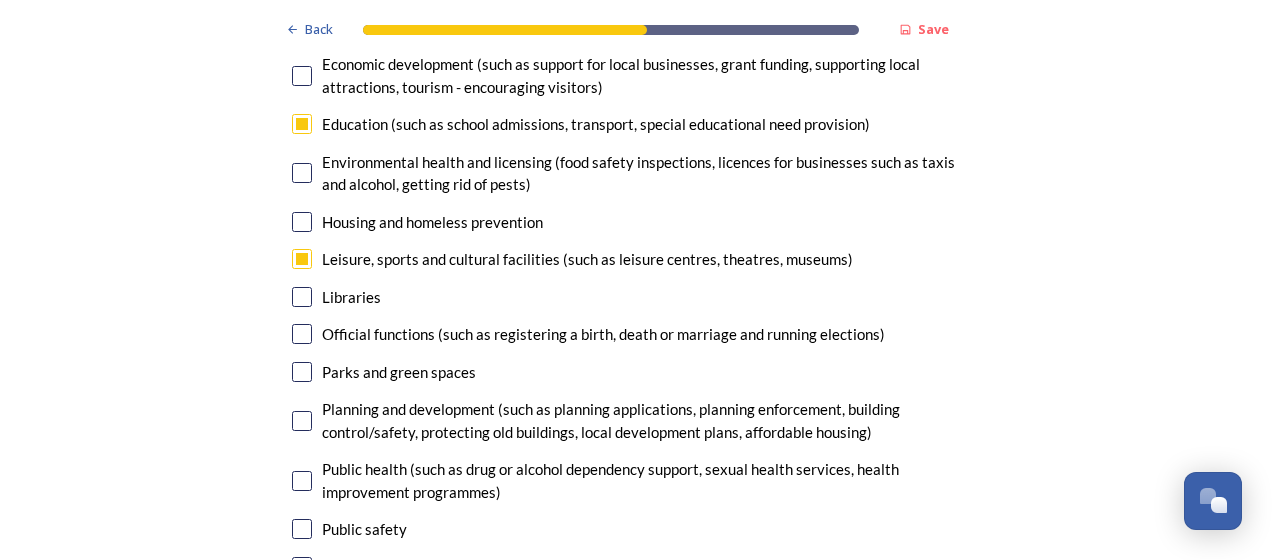 scroll, scrollTop: 5141, scrollLeft: 0, axis: vertical 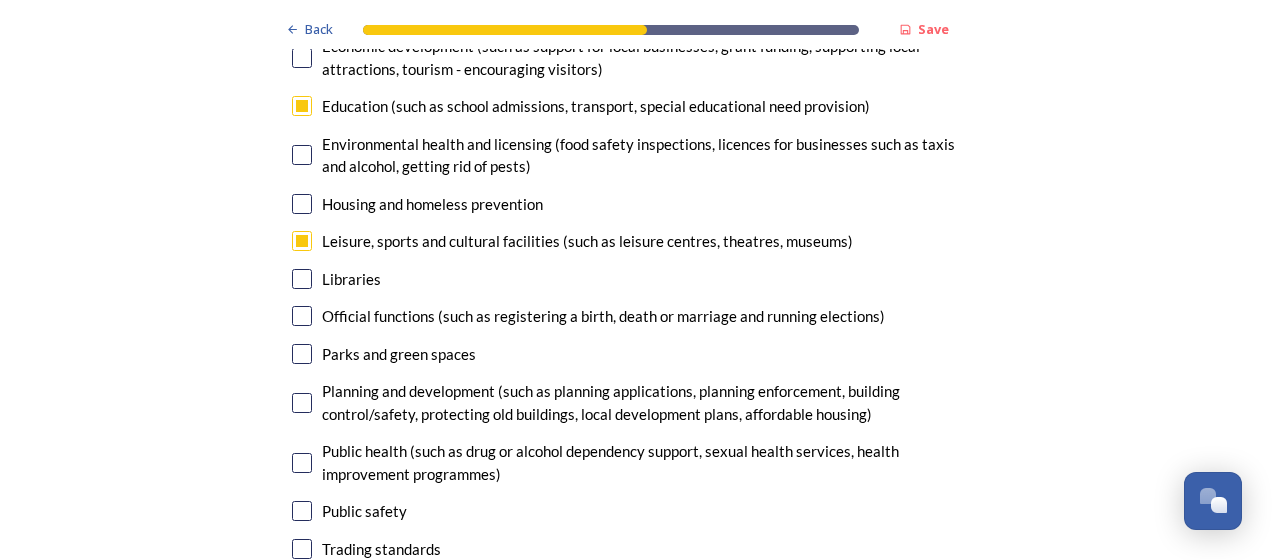 click at bounding box center (302, 354) 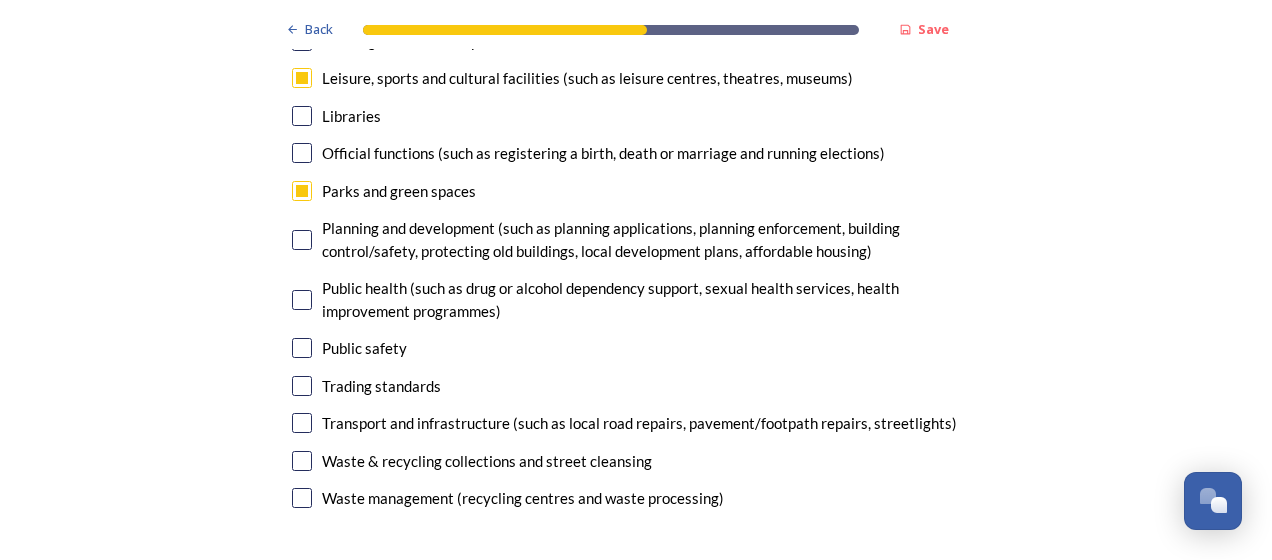 scroll, scrollTop: 5348, scrollLeft: 0, axis: vertical 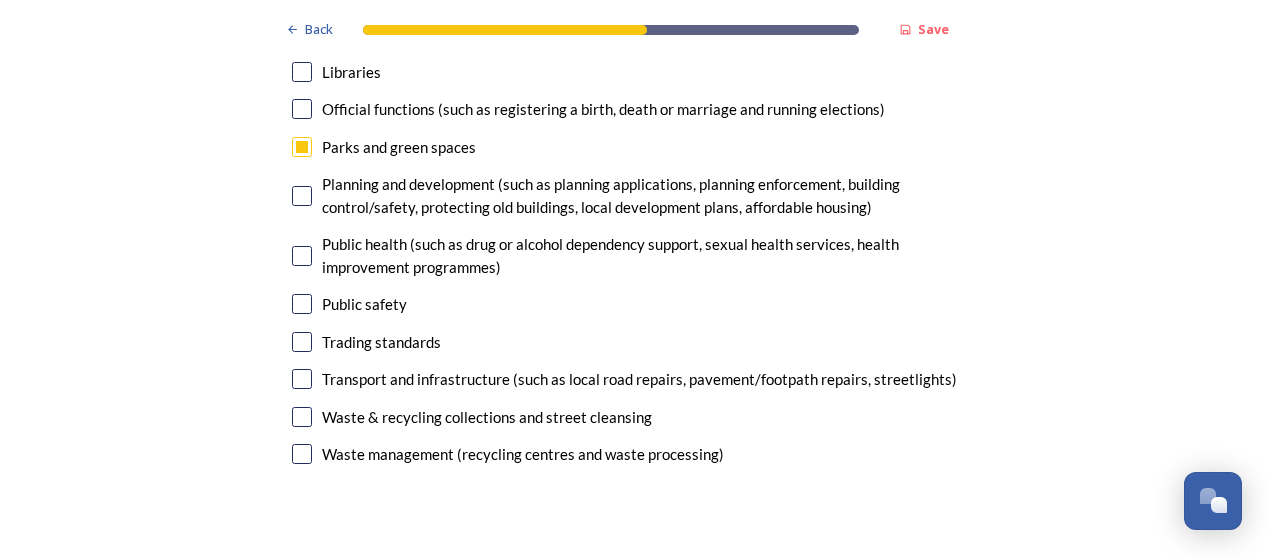 click at bounding box center (302, 417) 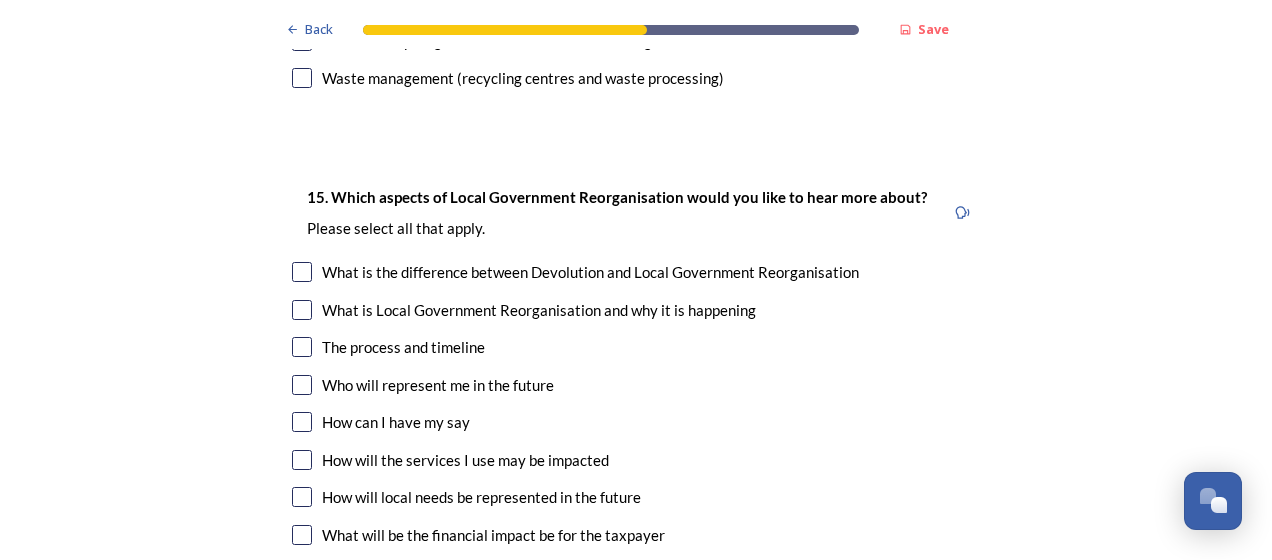 scroll, scrollTop: 5733, scrollLeft: 0, axis: vertical 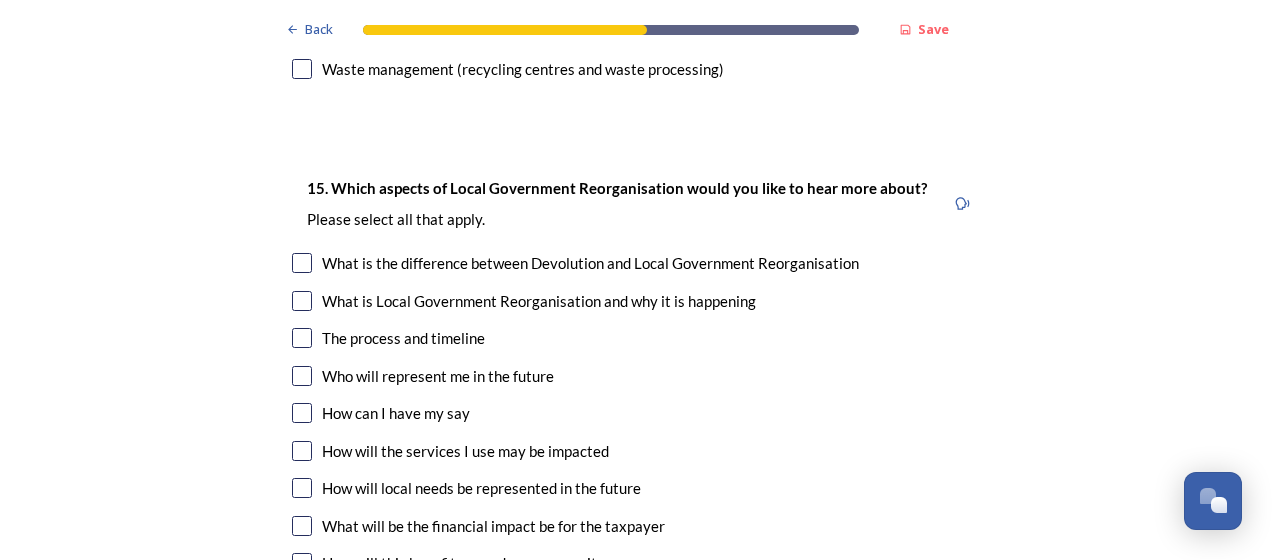 click at bounding box center [302, 338] 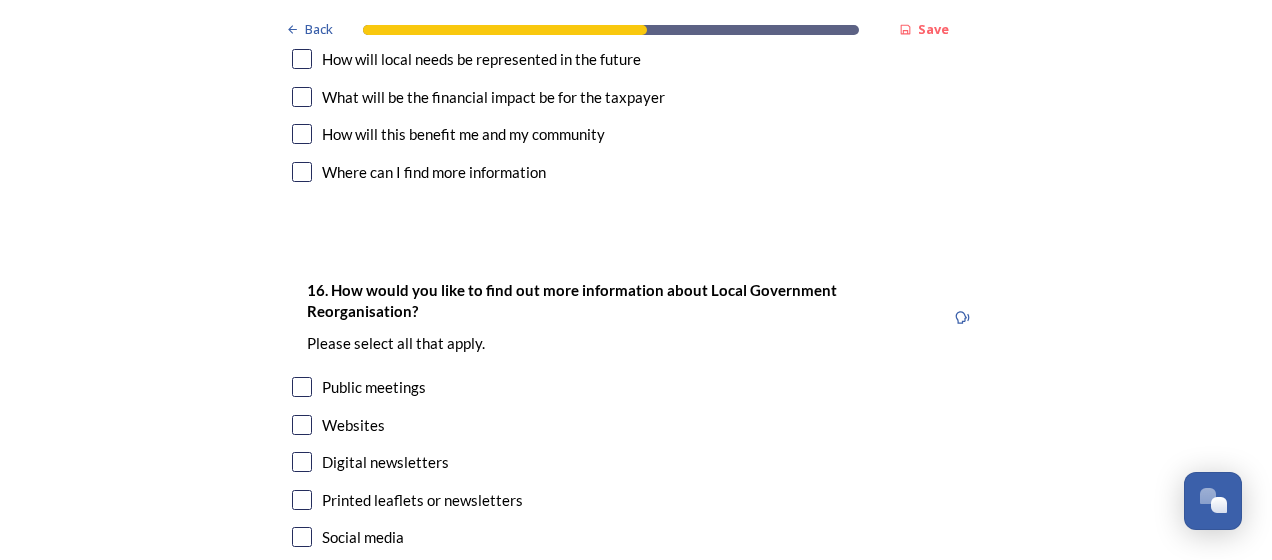 scroll, scrollTop: 6171, scrollLeft: 0, axis: vertical 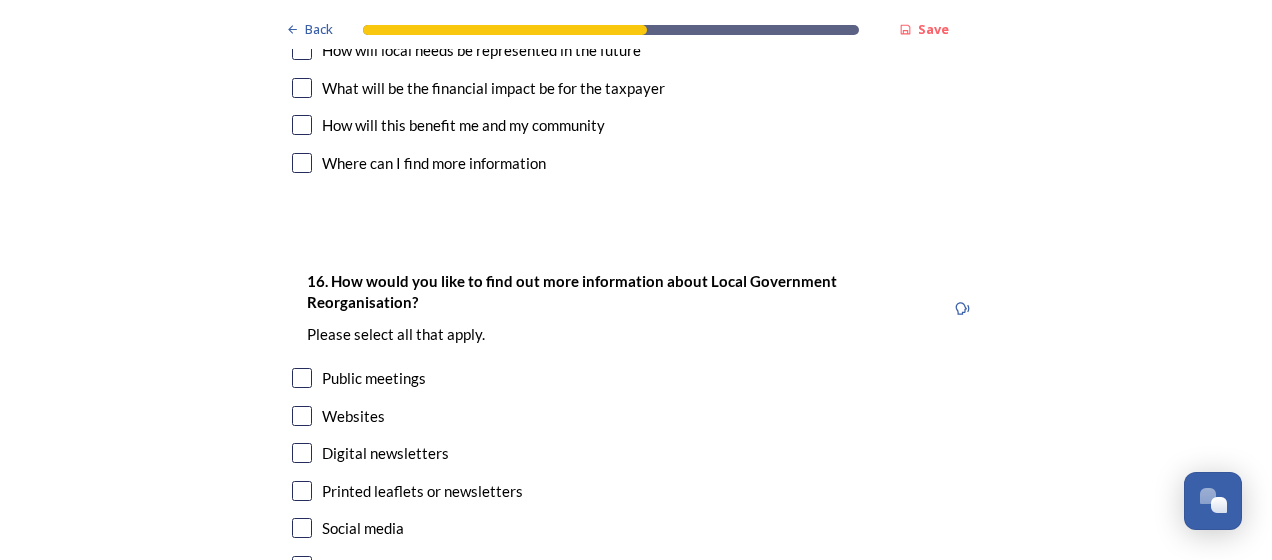 click at bounding box center (302, 378) 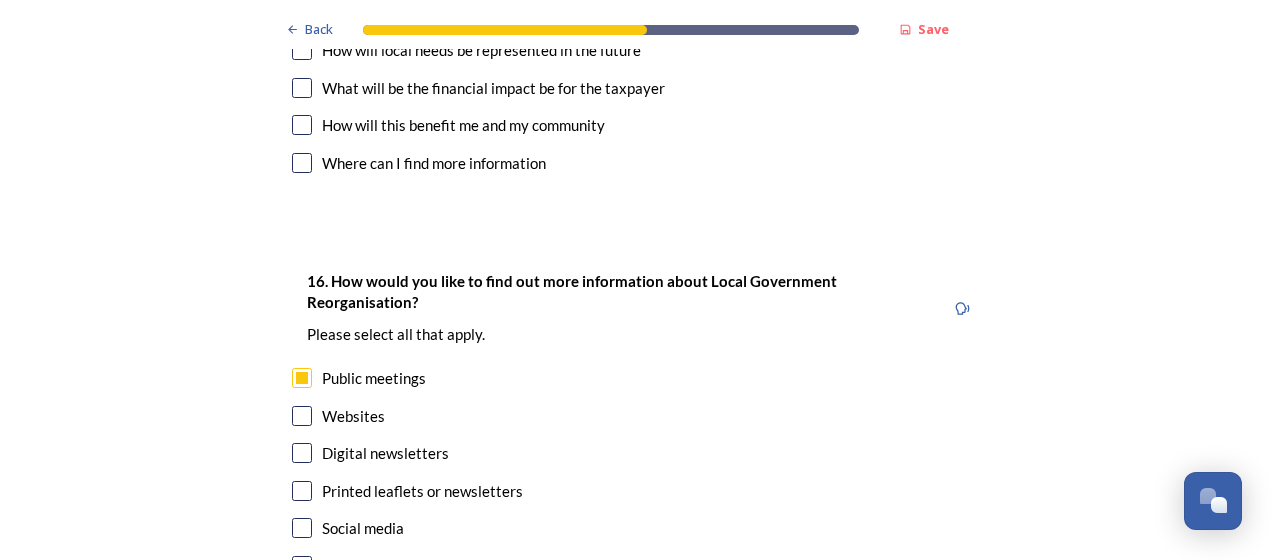 click at bounding box center [302, 416] 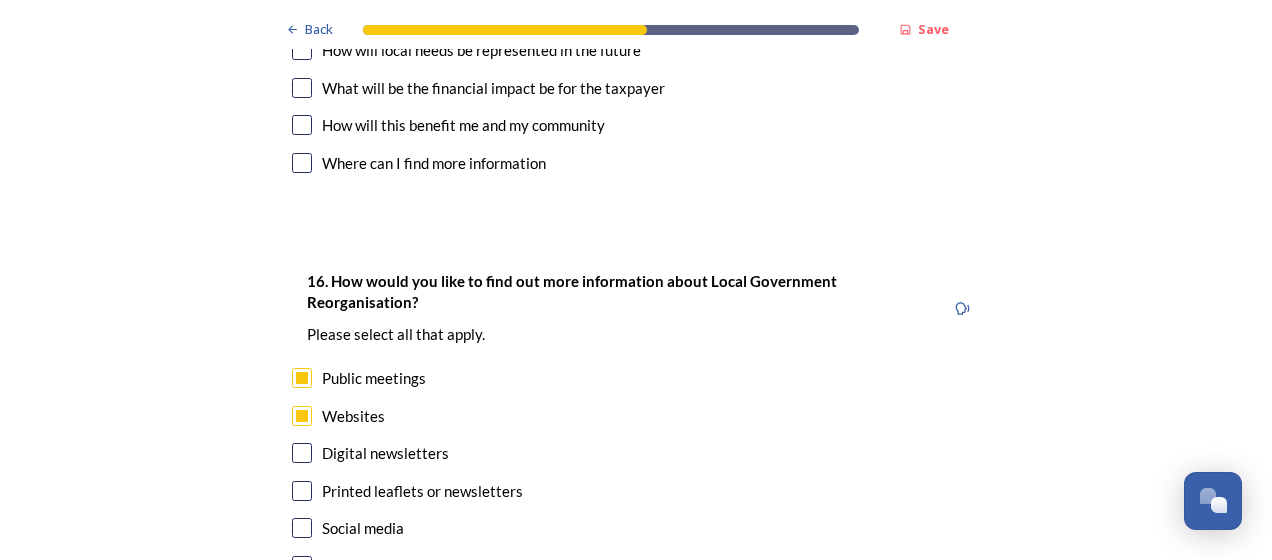 click at bounding box center (302, 453) 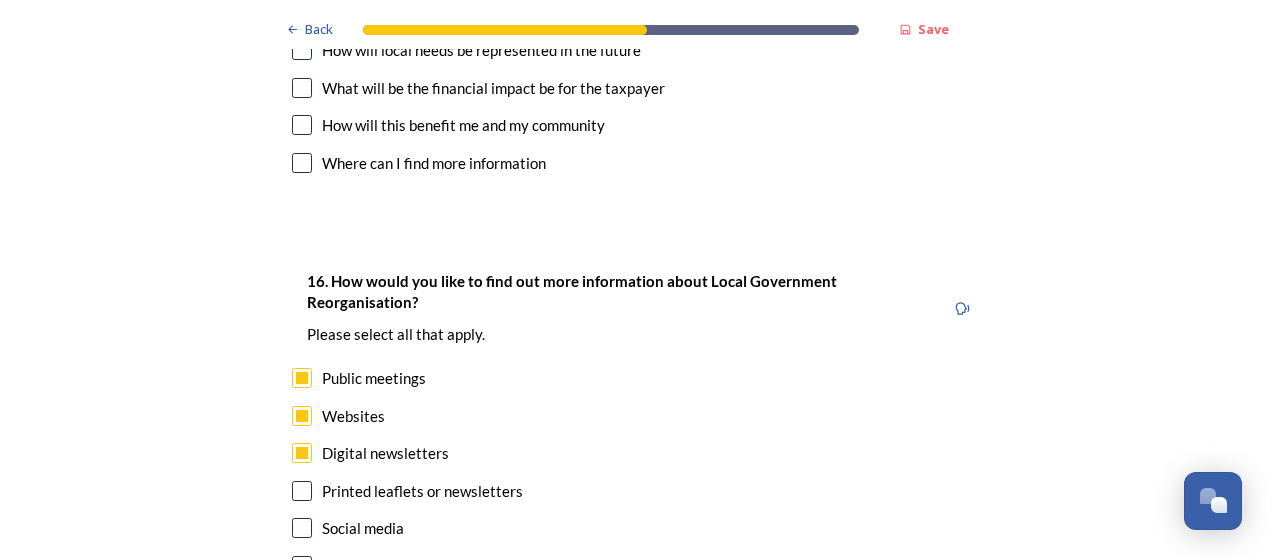 click at bounding box center (302, 491) 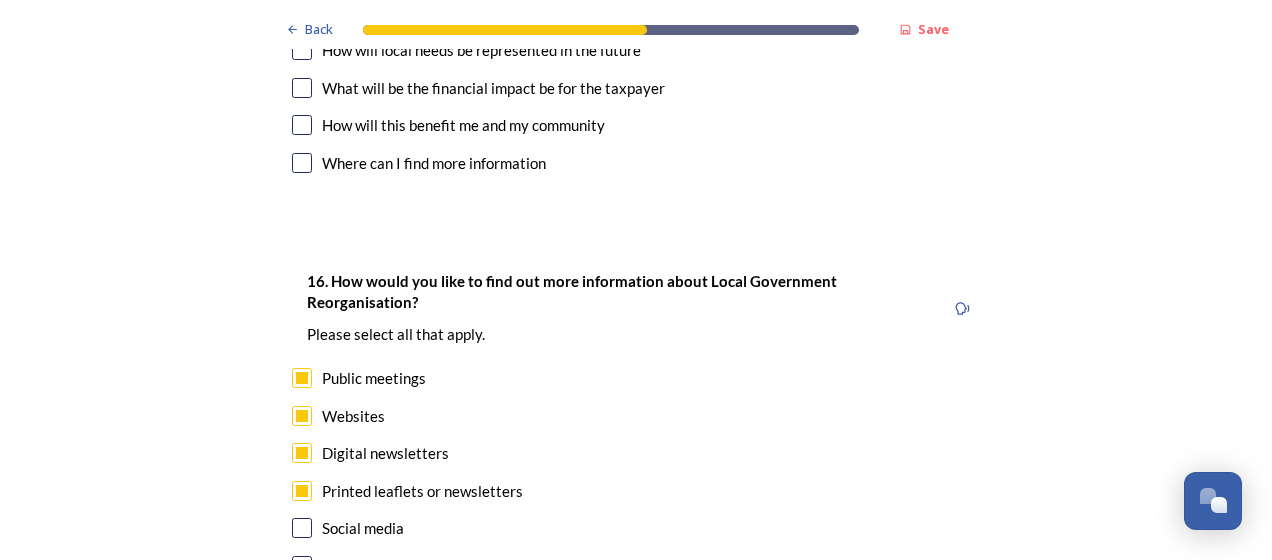 click at bounding box center [302, 528] 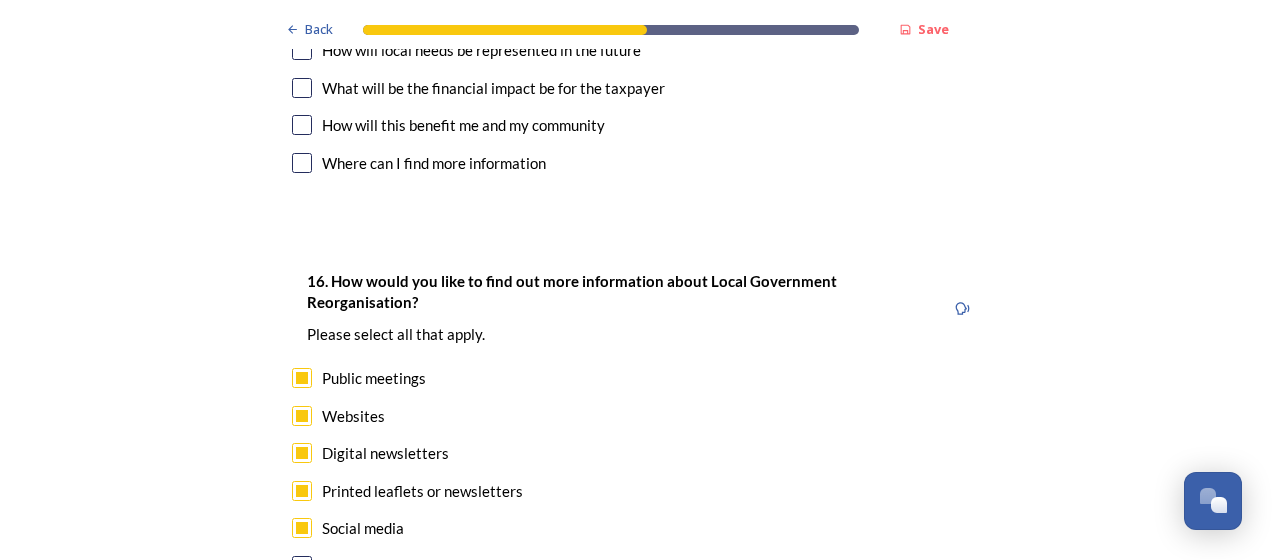 scroll, scrollTop: 6323, scrollLeft: 0, axis: vertical 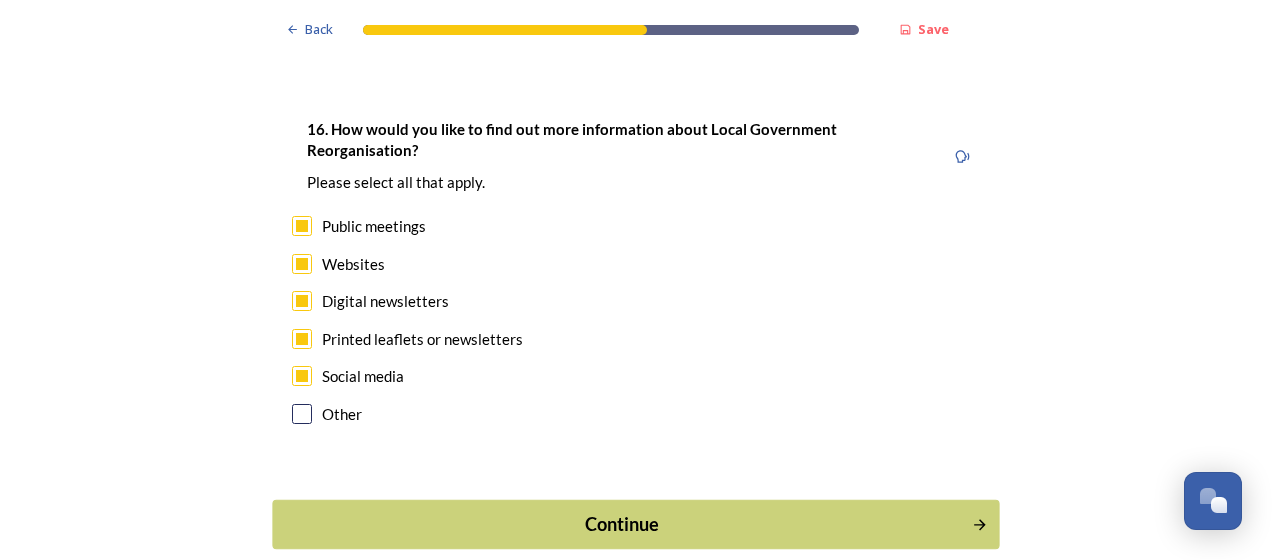 click on "Continue" at bounding box center [622, 524] 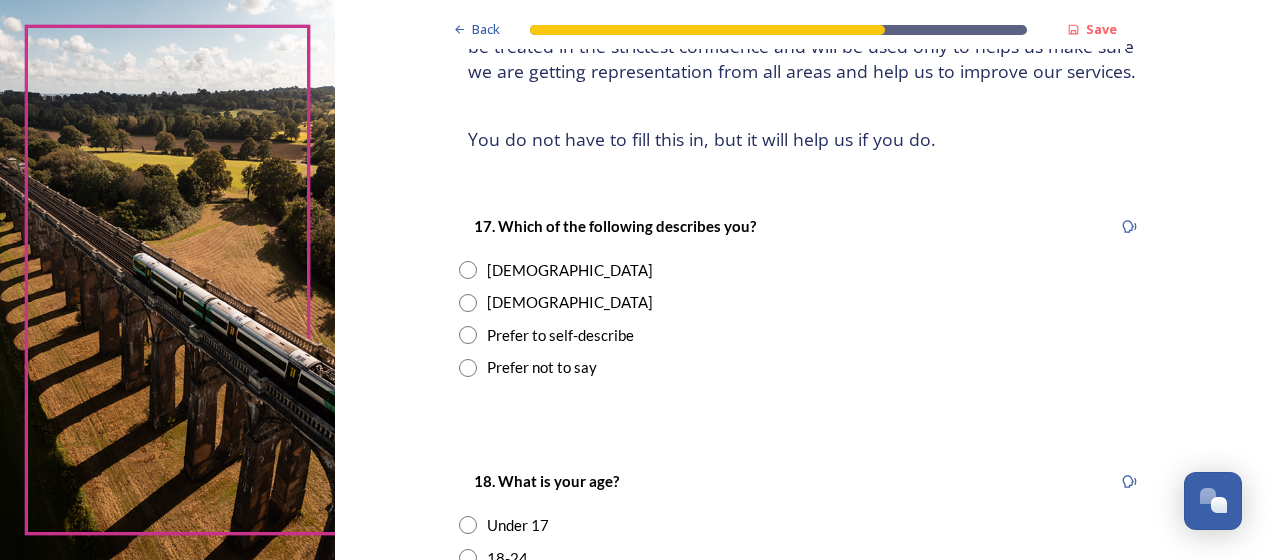 scroll, scrollTop: 217, scrollLeft: 0, axis: vertical 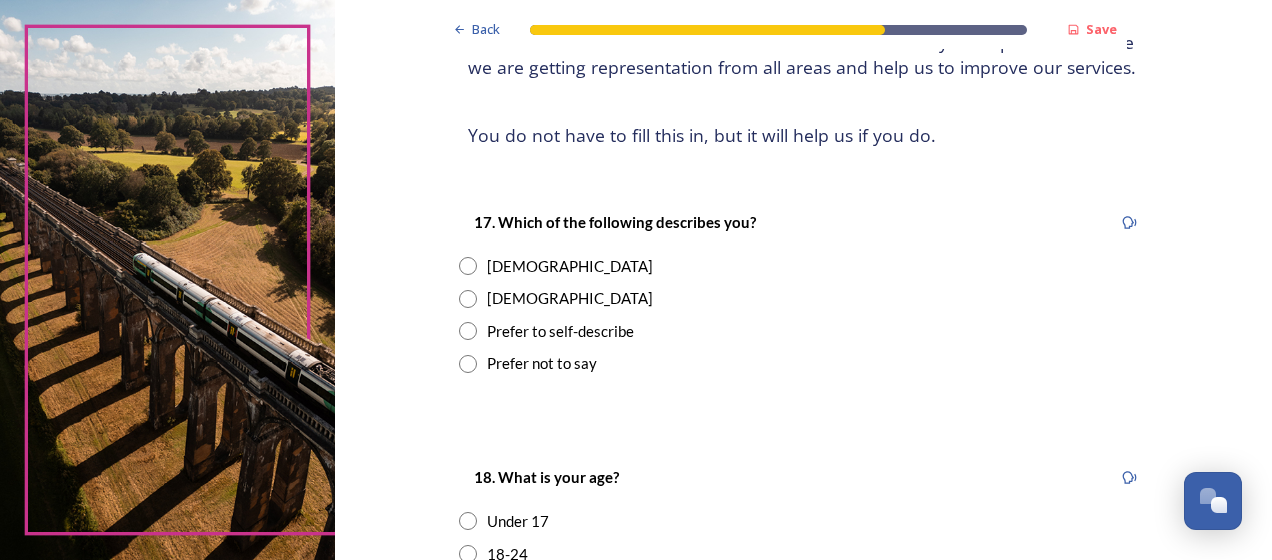 click at bounding box center [468, 299] 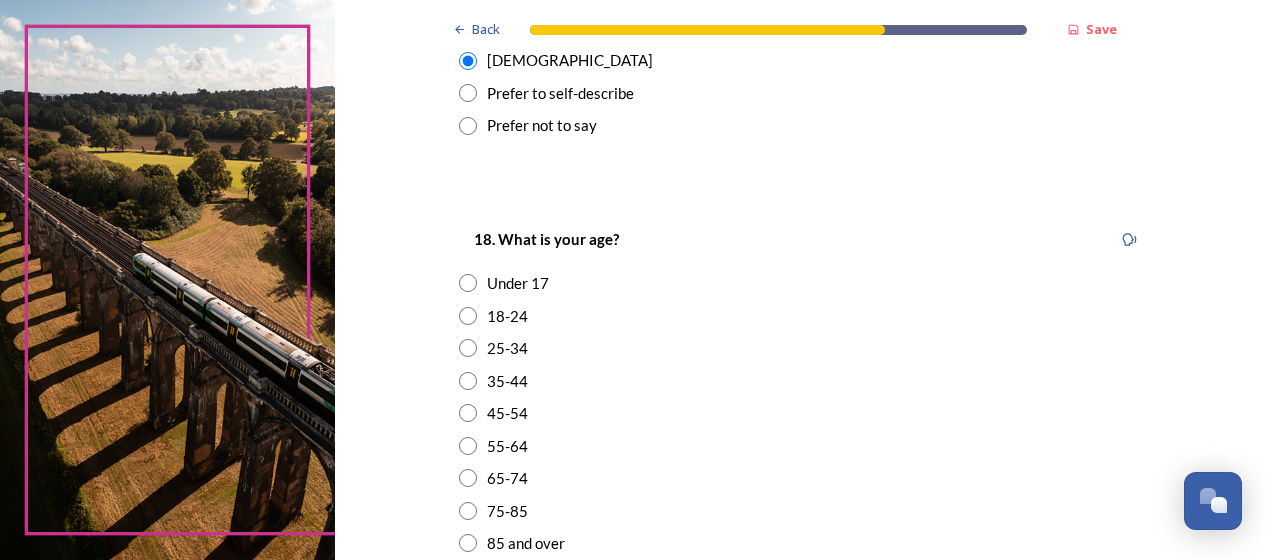 scroll, scrollTop: 460, scrollLeft: 0, axis: vertical 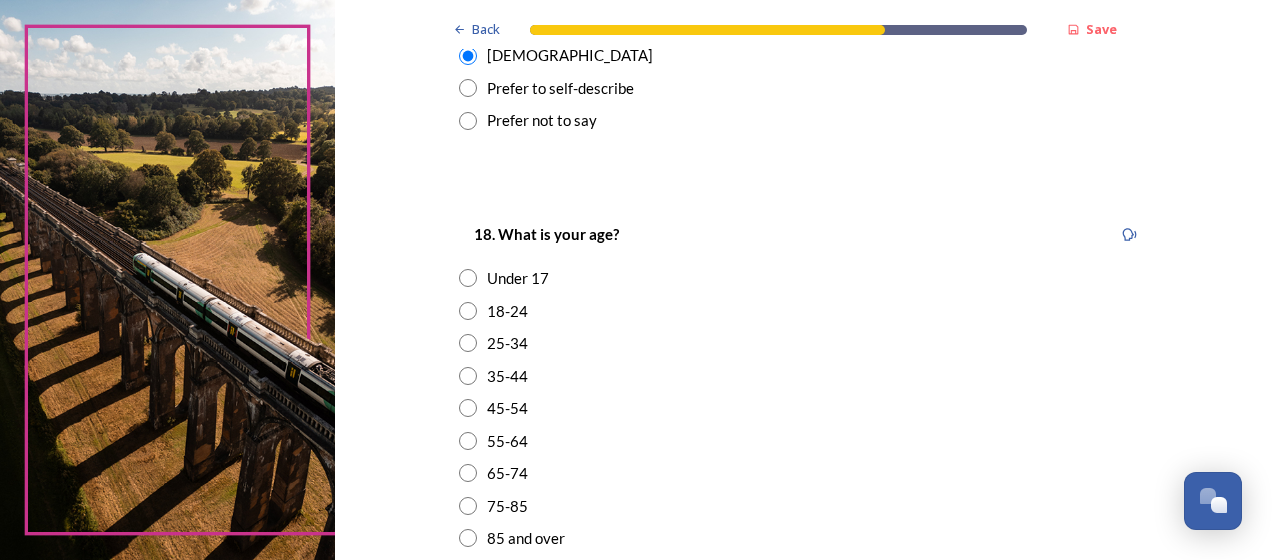 click at bounding box center [468, 408] 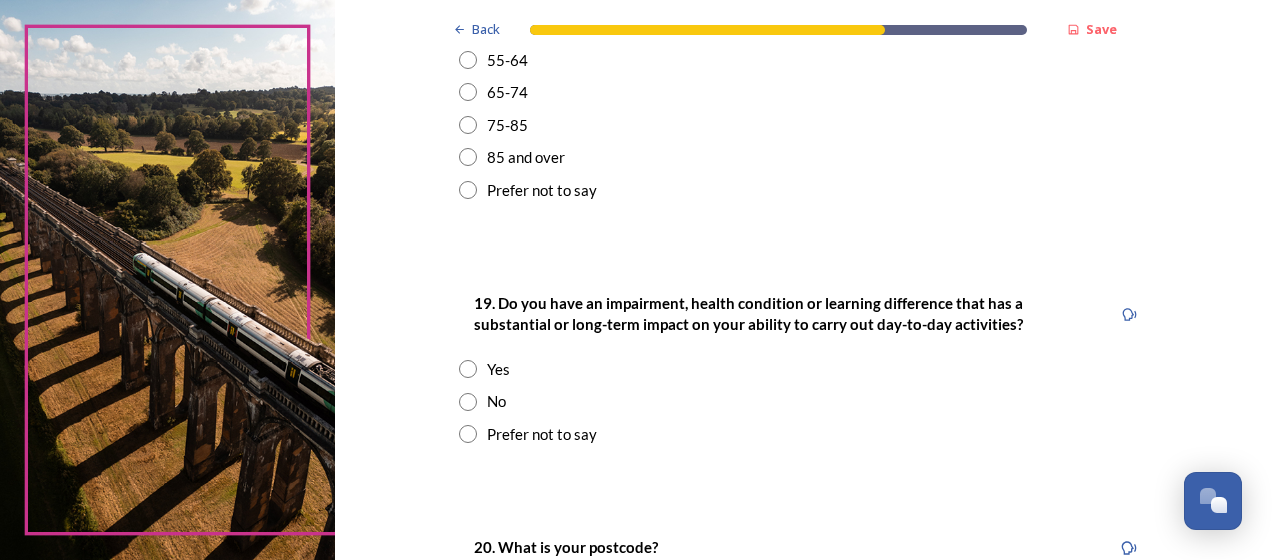 scroll, scrollTop: 836, scrollLeft: 0, axis: vertical 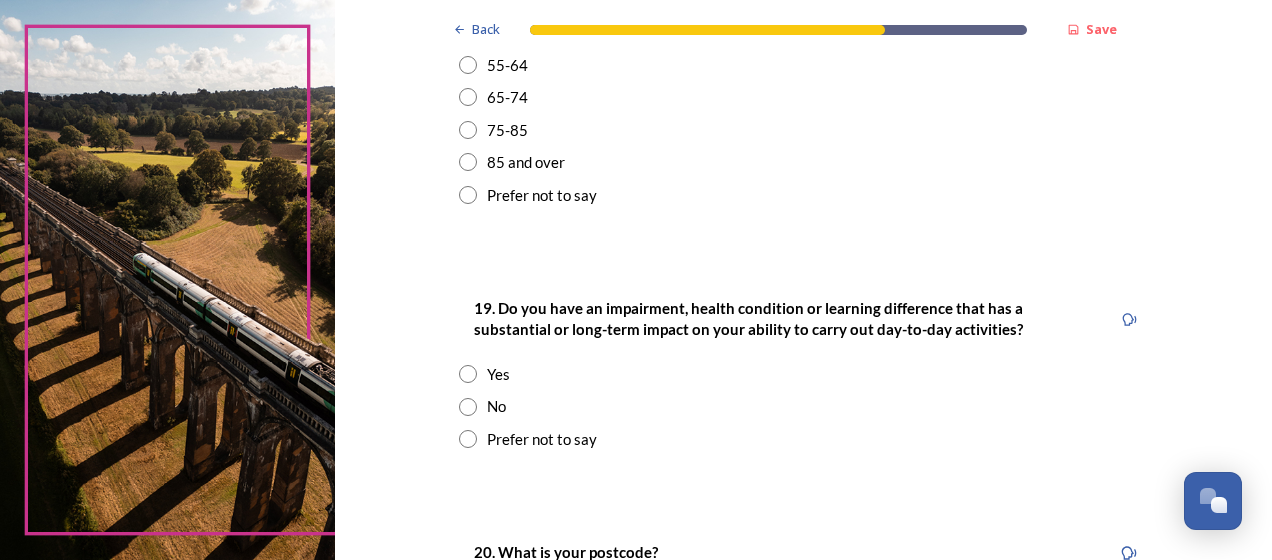 click at bounding box center [468, 407] 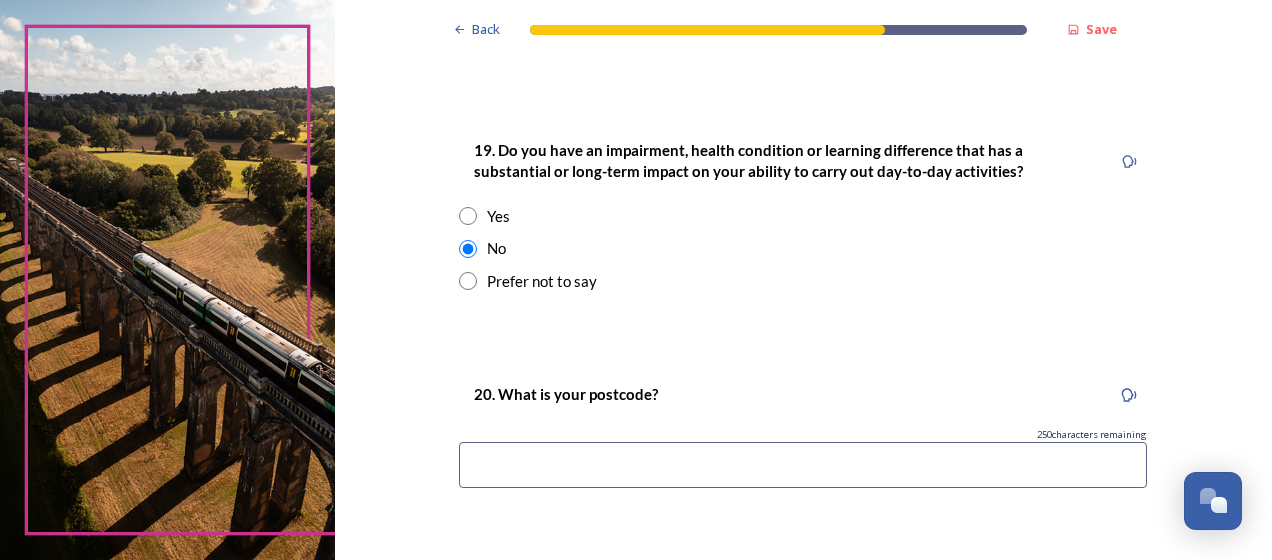 scroll, scrollTop: 1018, scrollLeft: 0, axis: vertical 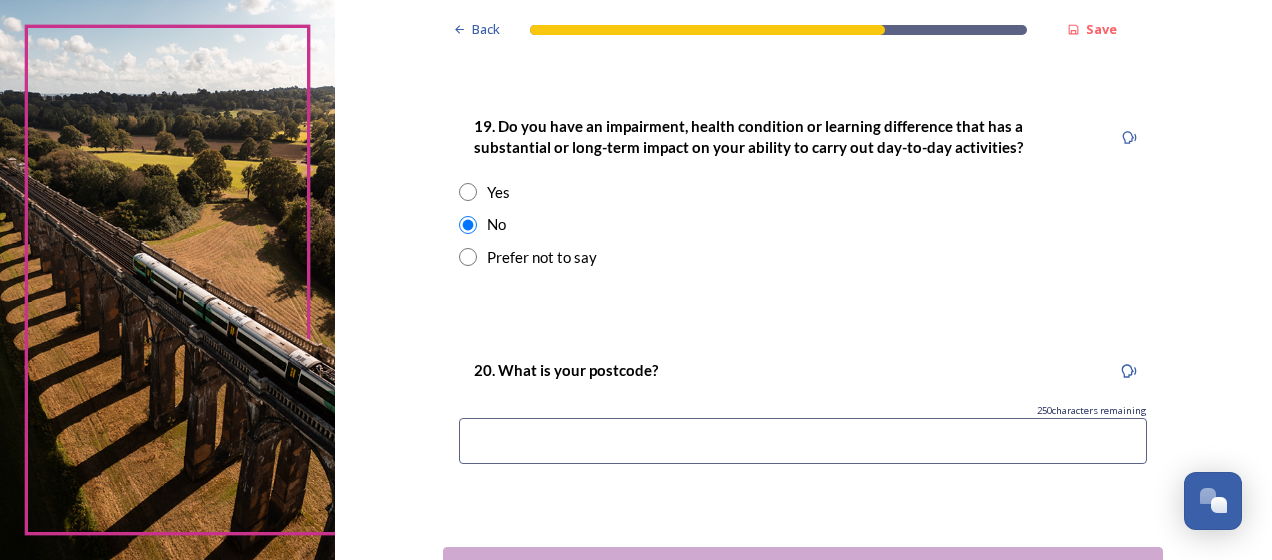 click at bounding box center [803, 441] 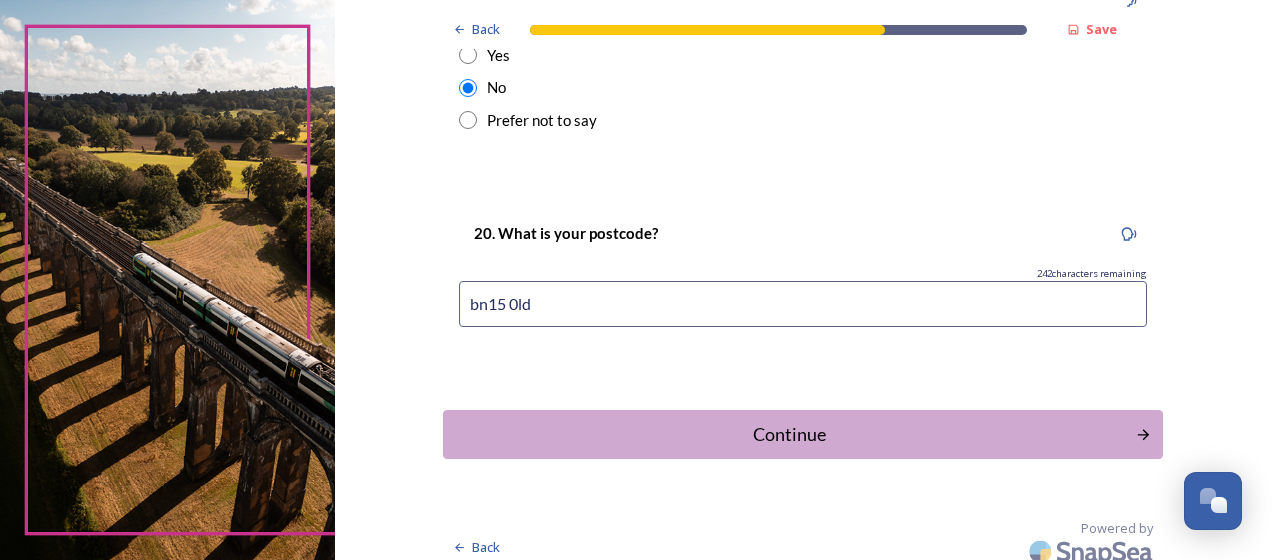 scroll, scrollTop: 1168, scrollLeft: 0, axis: vertical 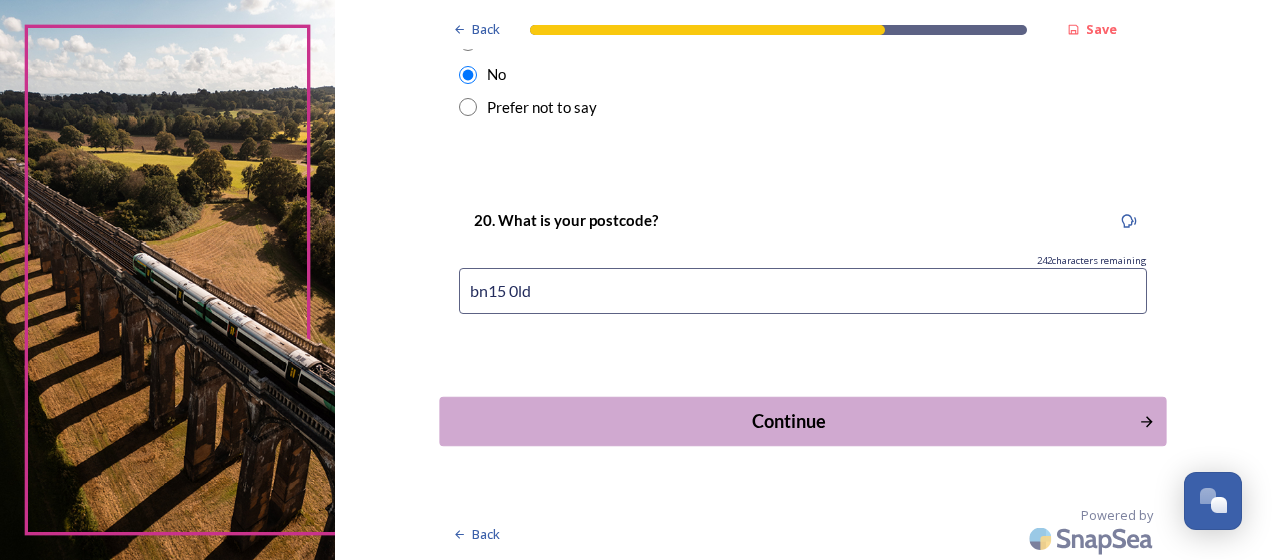 type on "bn15 0ld" 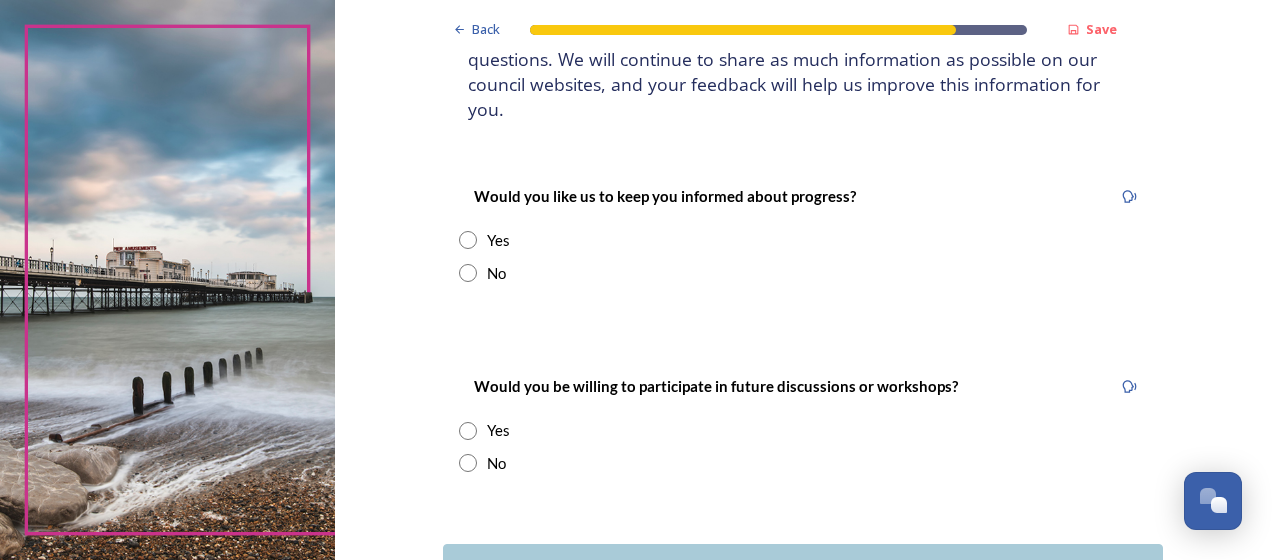 scroll, scrollTop: 205, scrollLeft: 0, axis: vertical 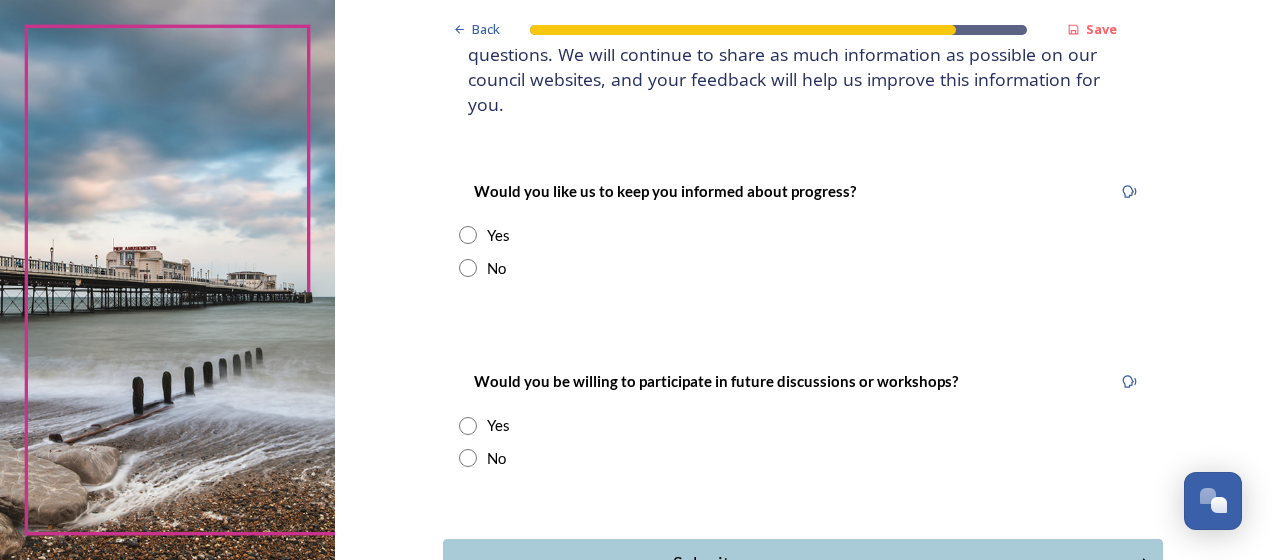 click at bounding box center [468, 235] 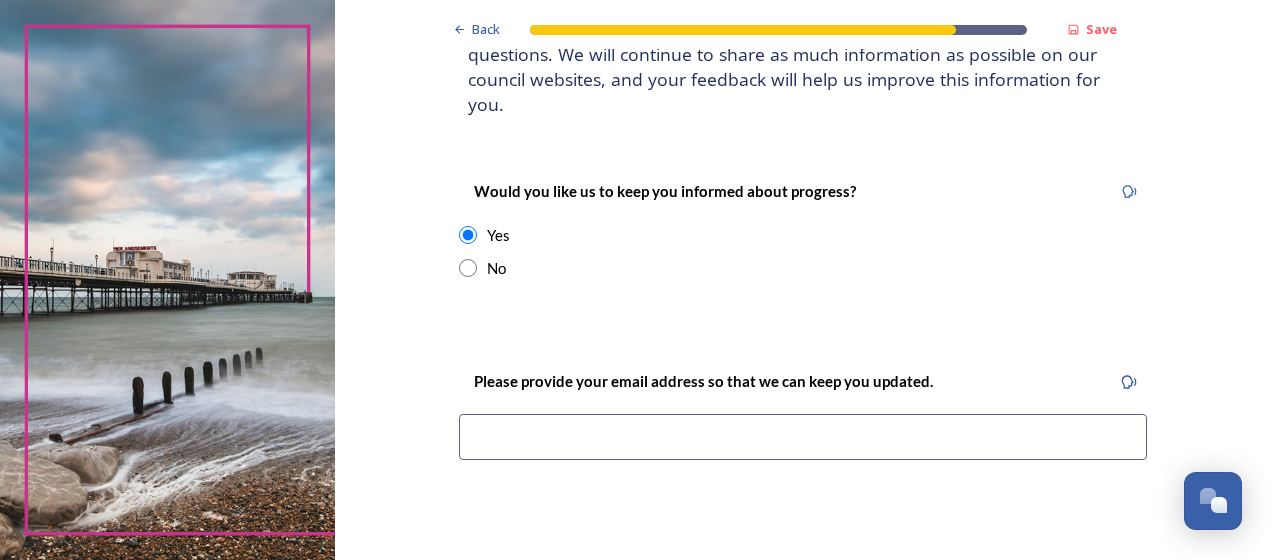 click at bounding box center [803, 437] 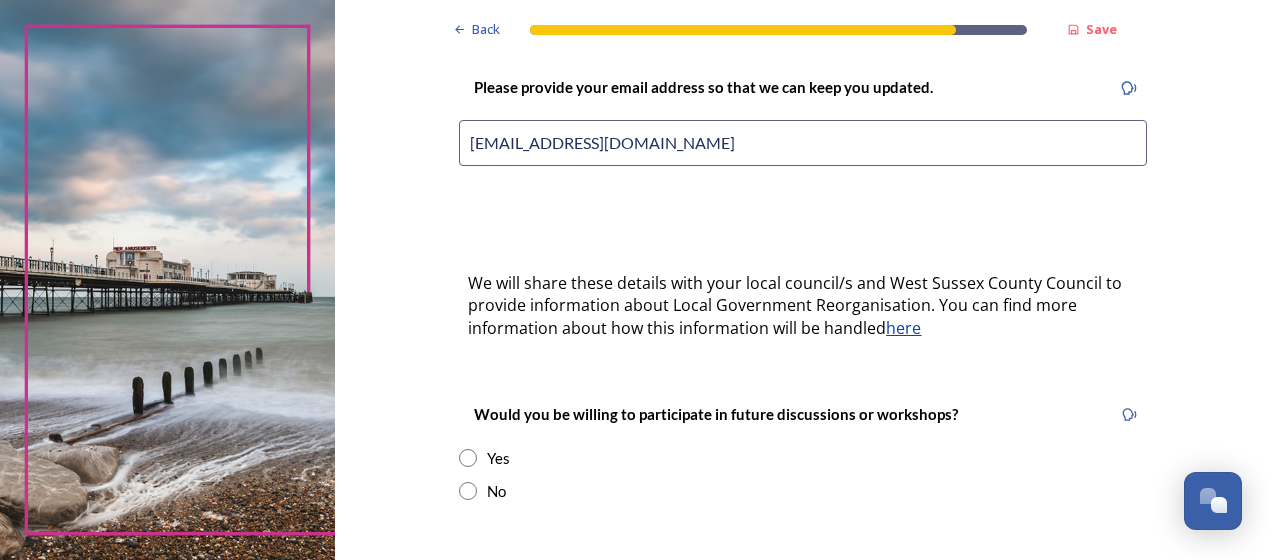 scroll, scrollTop: 490, scrollLeft: 0, axis: vertical 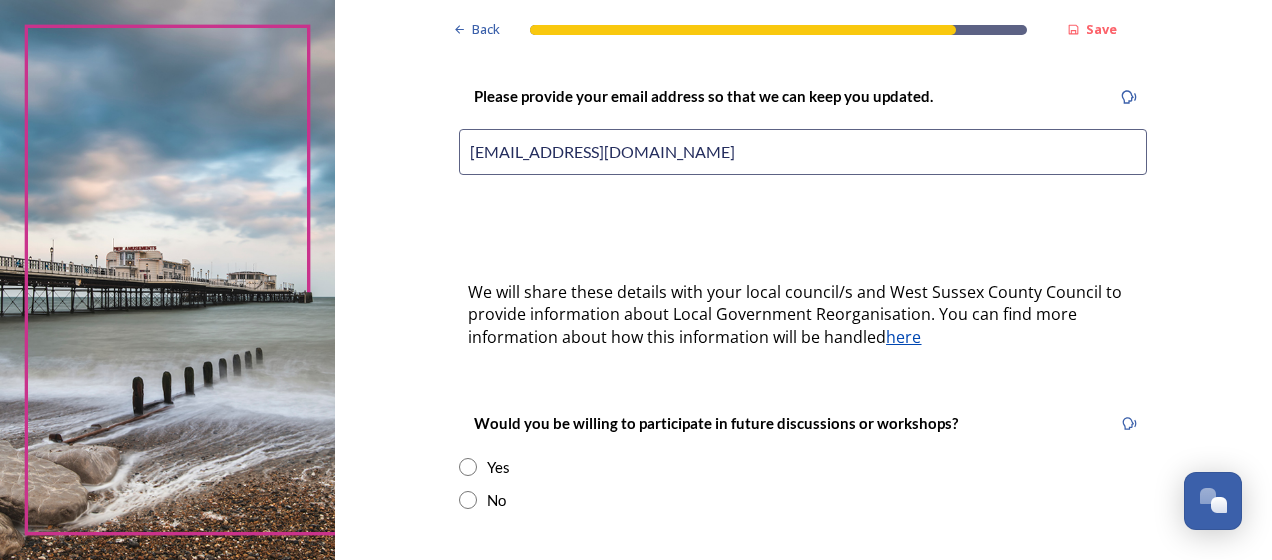 type on "[EMAIL_ADDRESS][DOMAIN_NAME]" 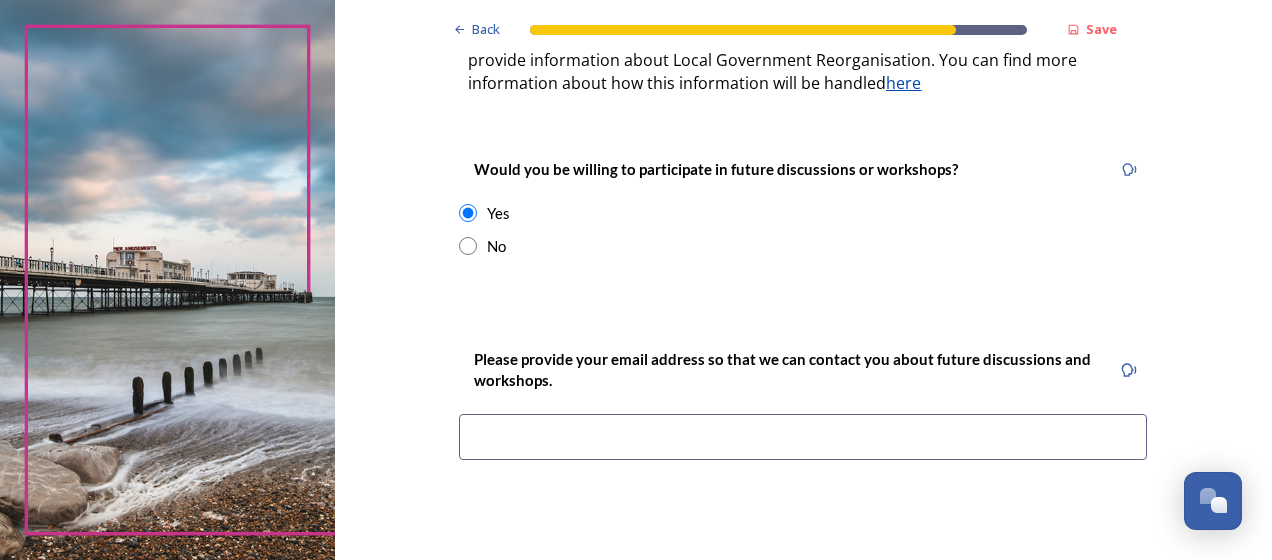 scroll, scrollTop: 746, scrollLeft: 0, axis: vertical 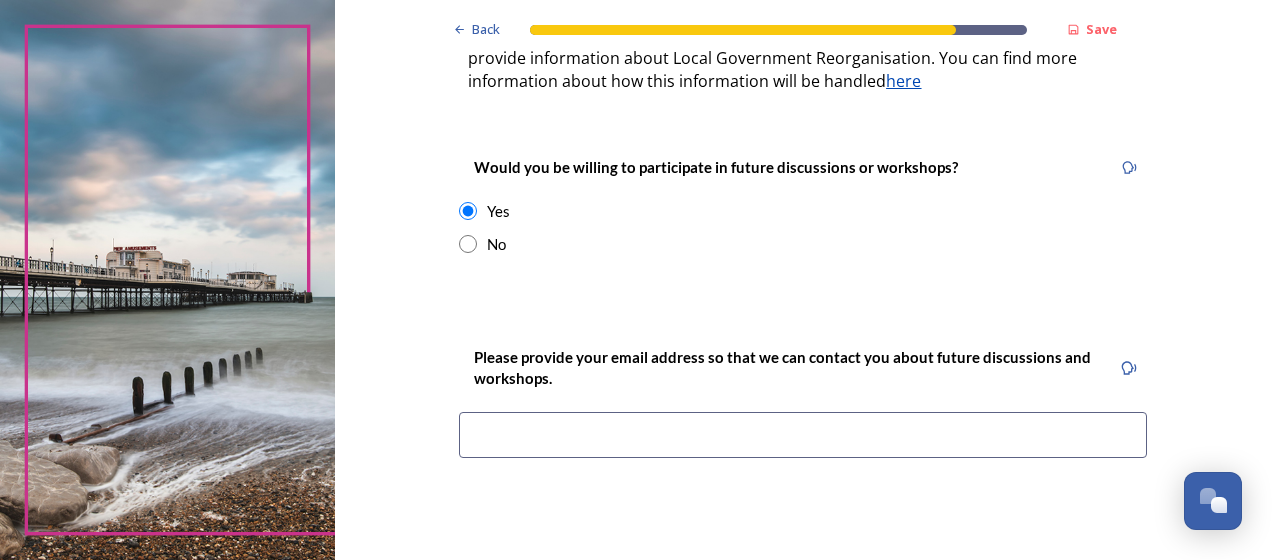 click at bounding box center (803, 435) 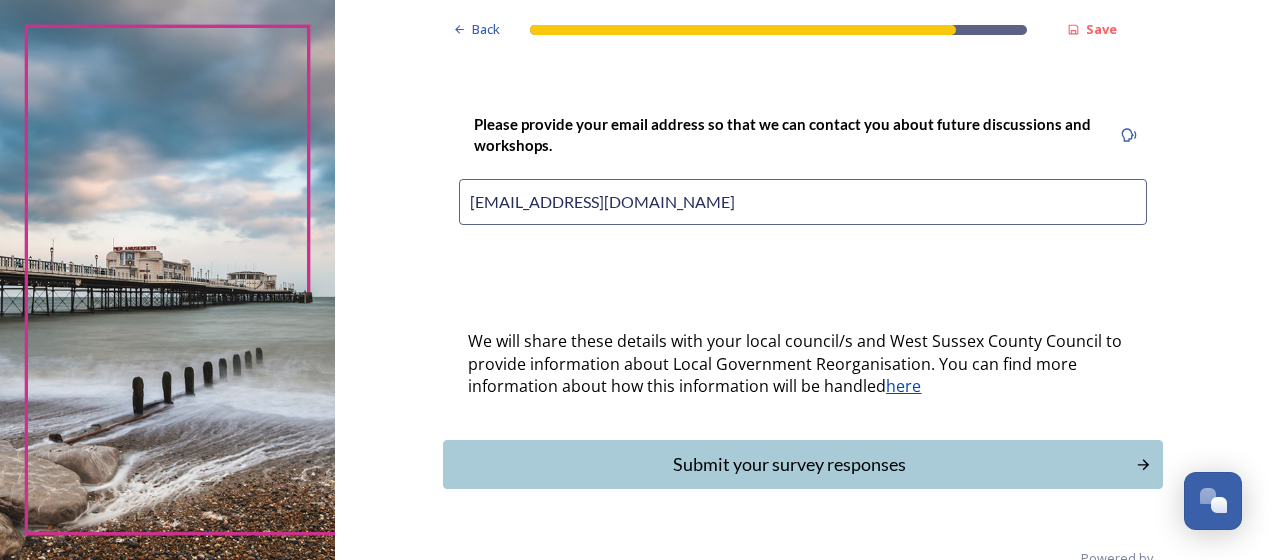 scroll, scrollTop: 989, scrollLeft: 0, axis: vertical 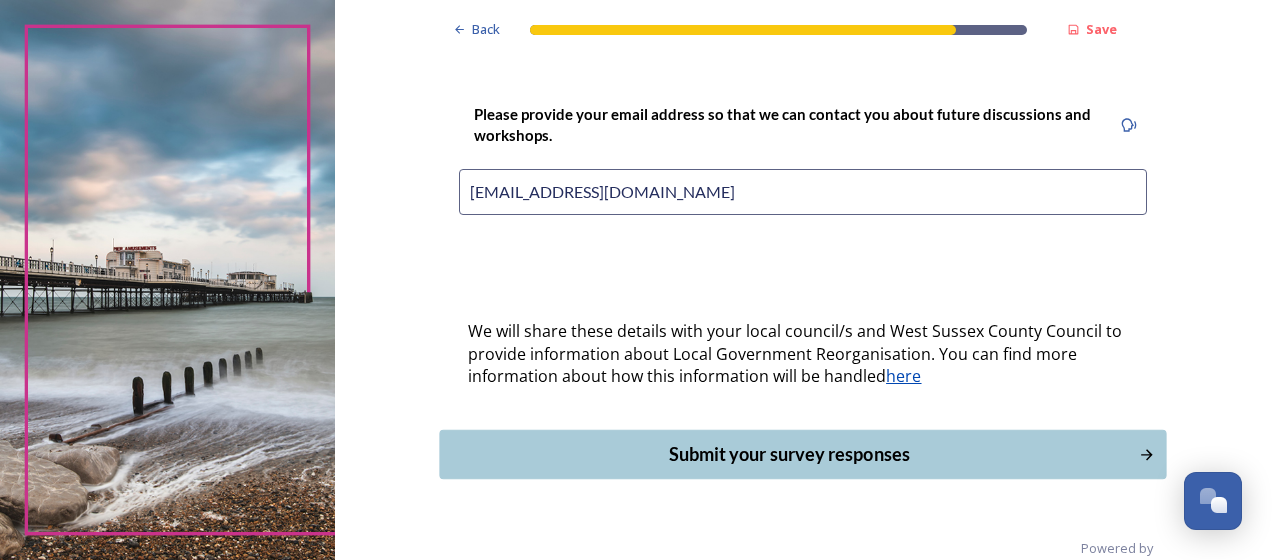 type on "[EMAIL_ADDRESS][DOMAIN_NAME]" 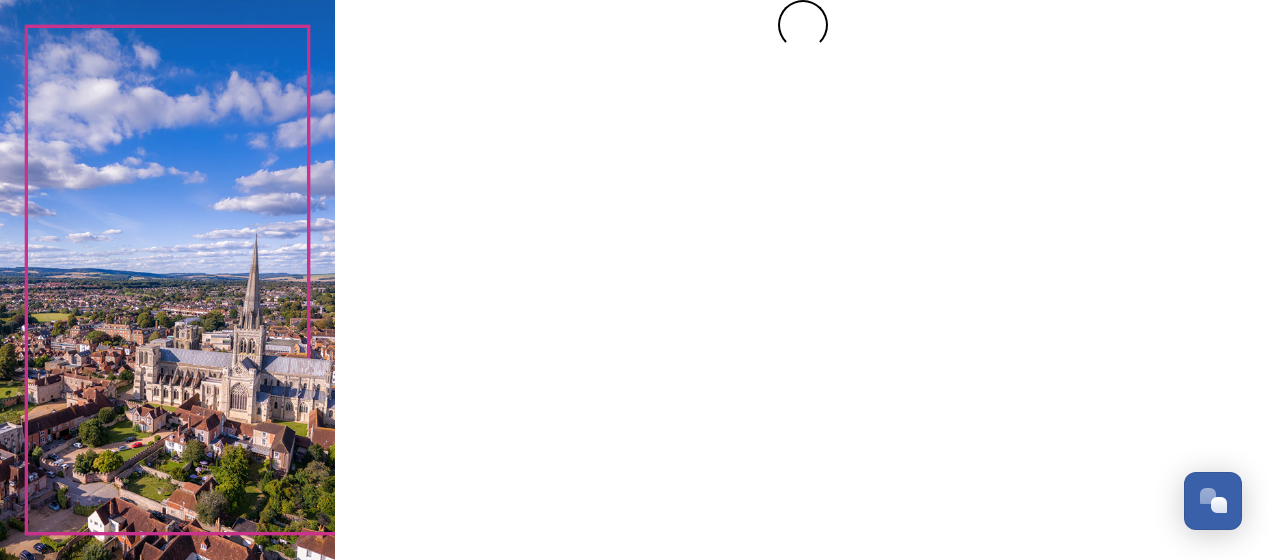 scroll, scrollTop: 0, scrollLeft: 0, axis: both 